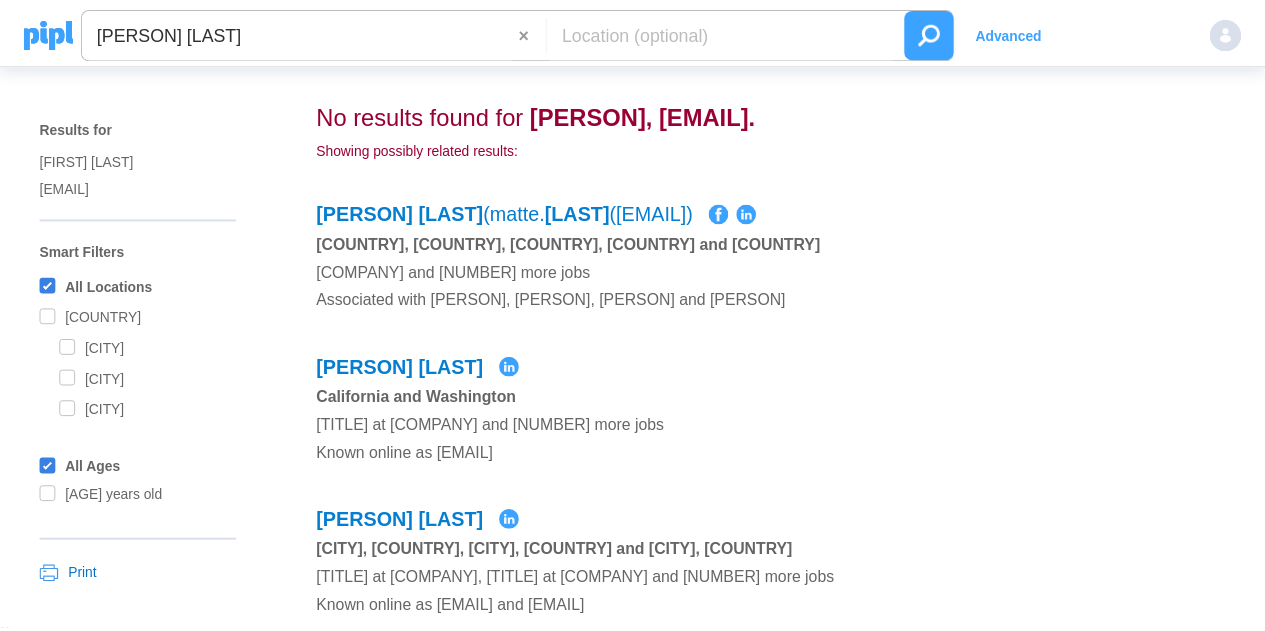 scroll, scrollTop: 0, scrollLeft: 0, axis: both 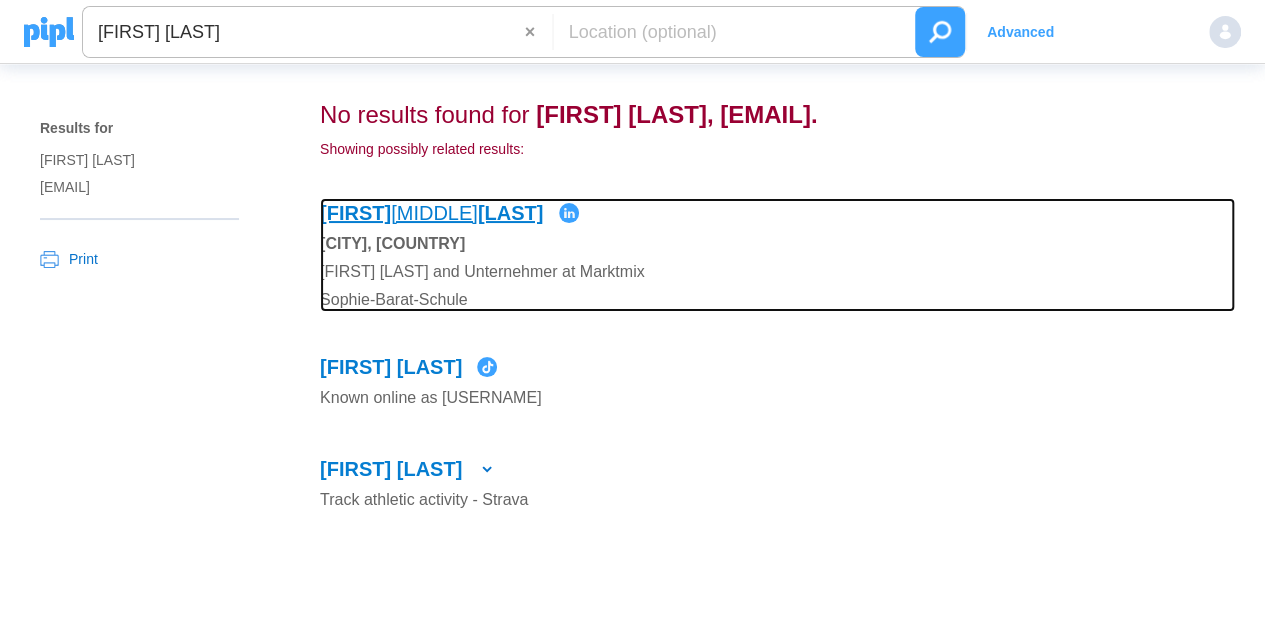 click on "[FIRST] [MIDDLE] [LAST]" at bounding box center (431, 213) 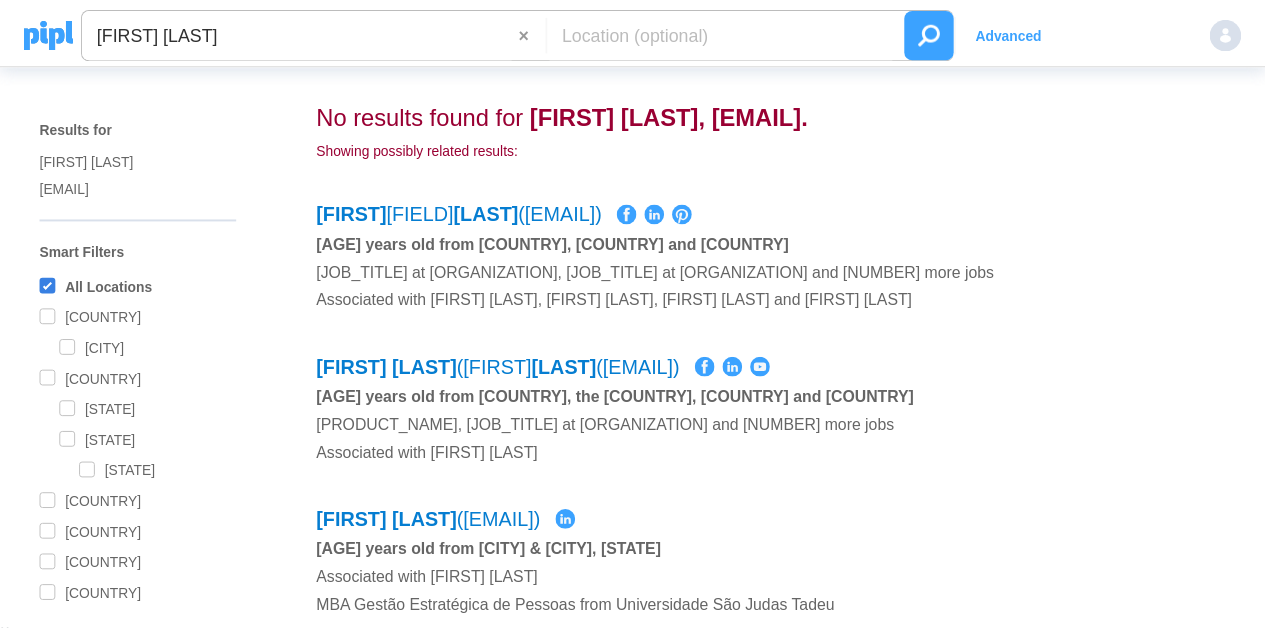 scroll, scrollTop: 0, scrollLeft: 0, axis: both 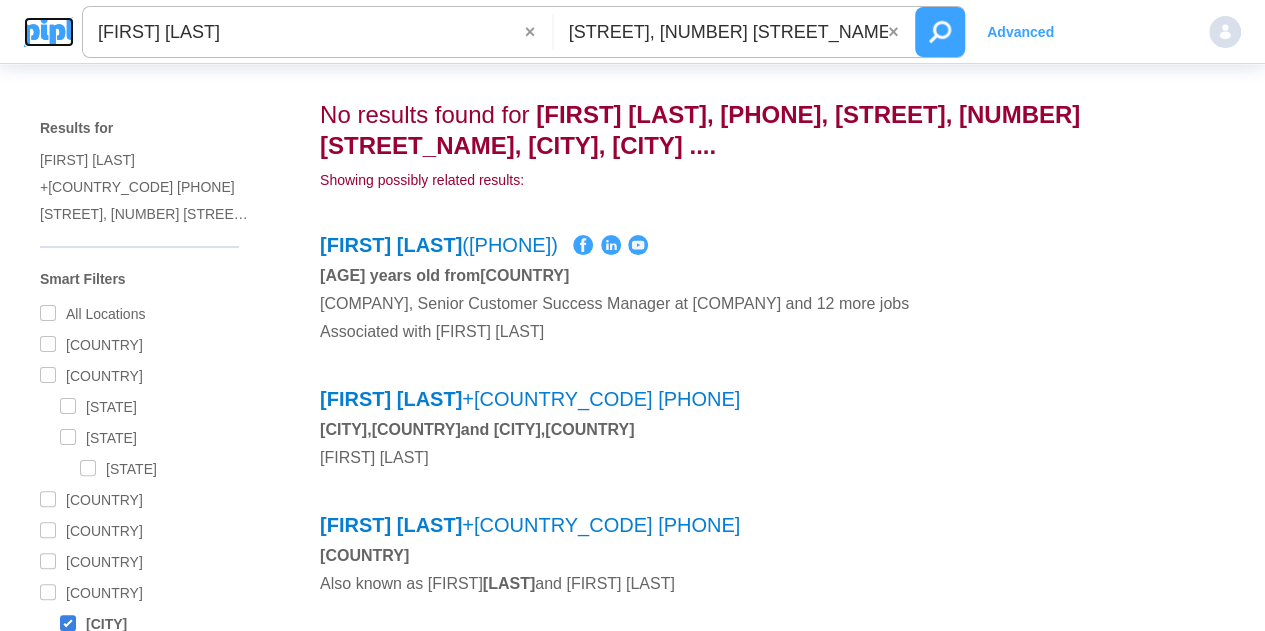 click at bounding box center [49, 32] 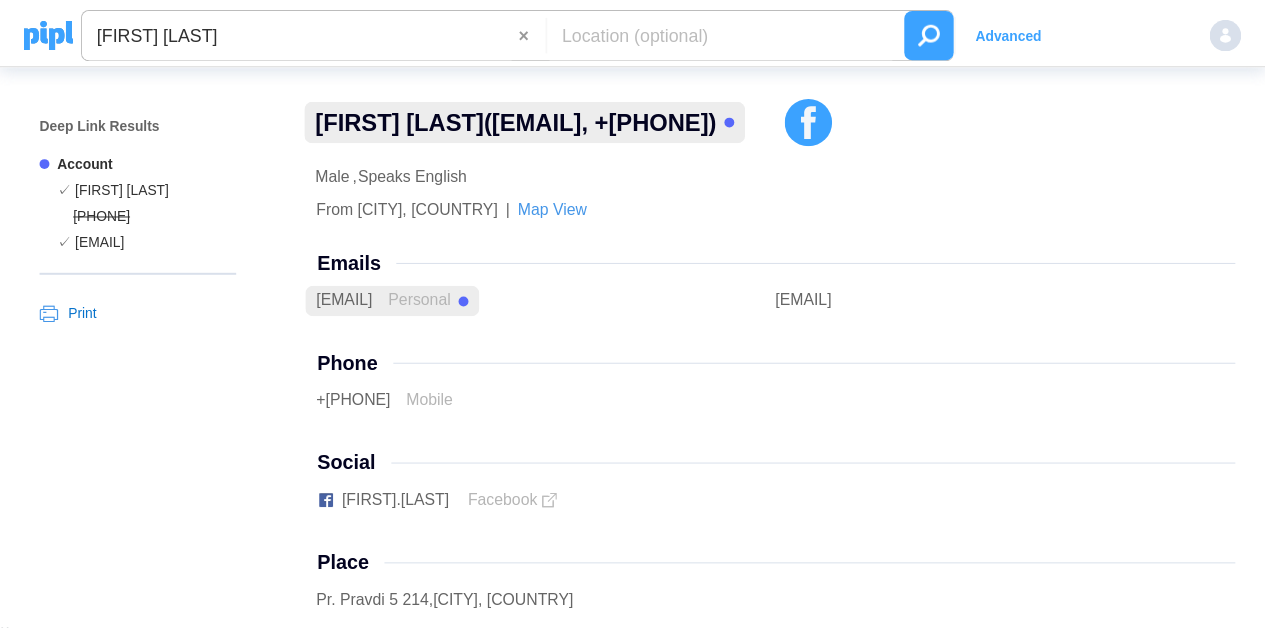 scroll, scrollTop: 0, scrollLeft: 0, axis: both 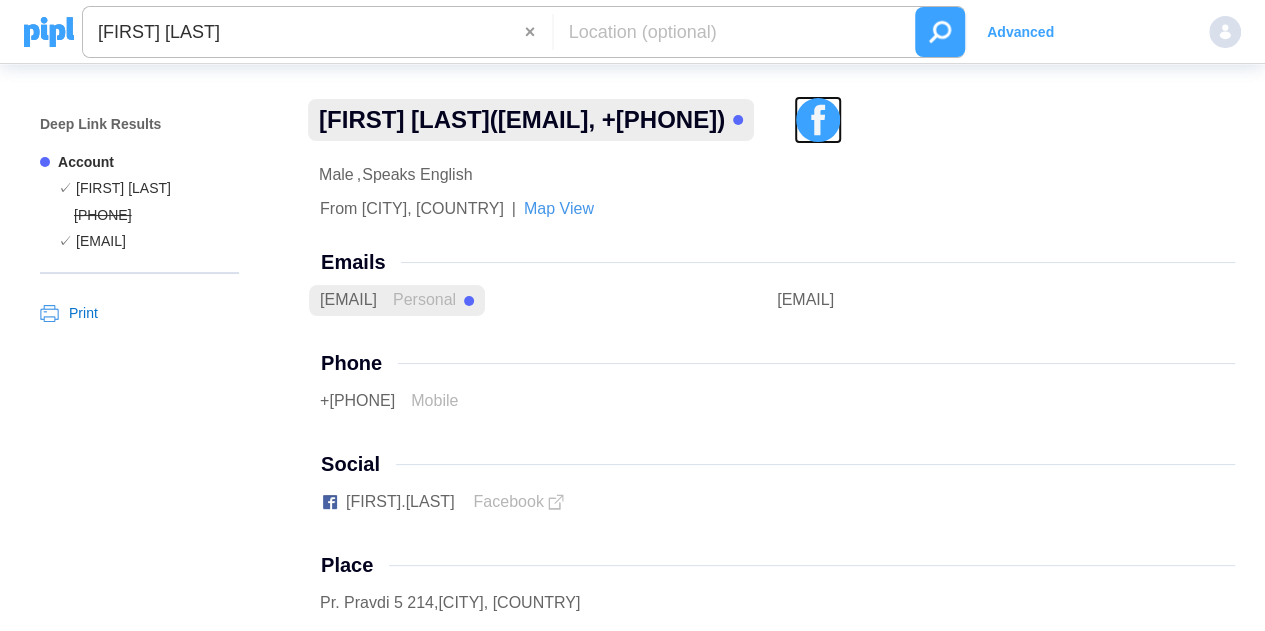 click at bounding box center (818, 120) 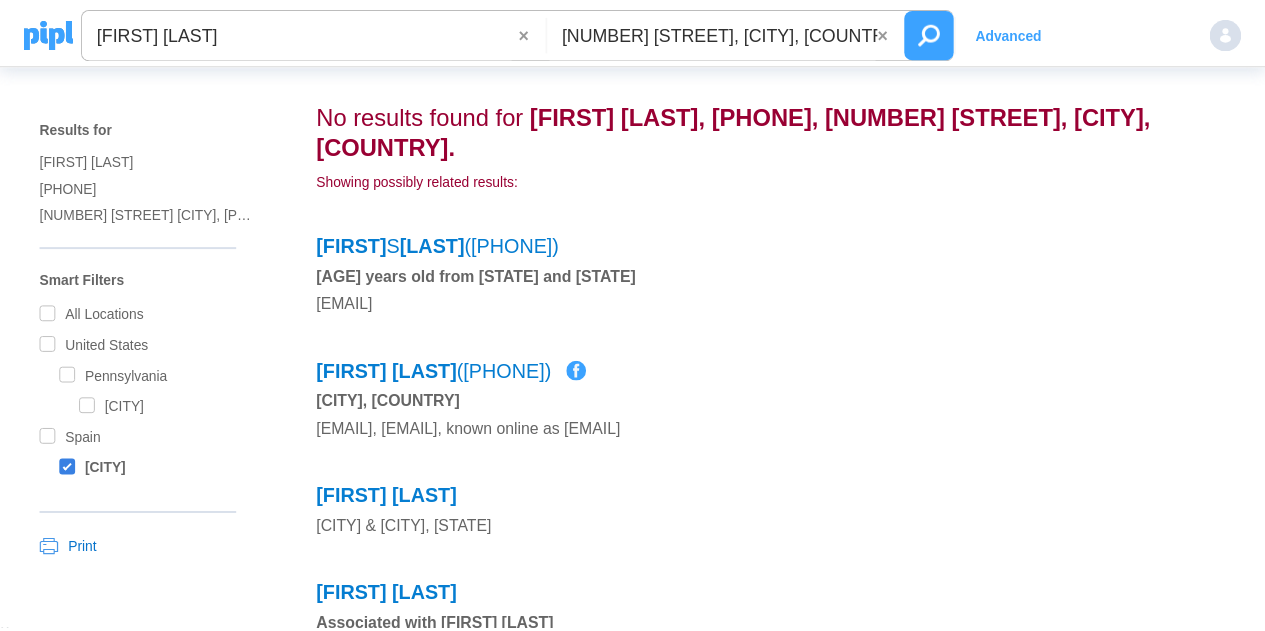 scroll, scrollTop: 0, scrollLeft: 0, axis: both 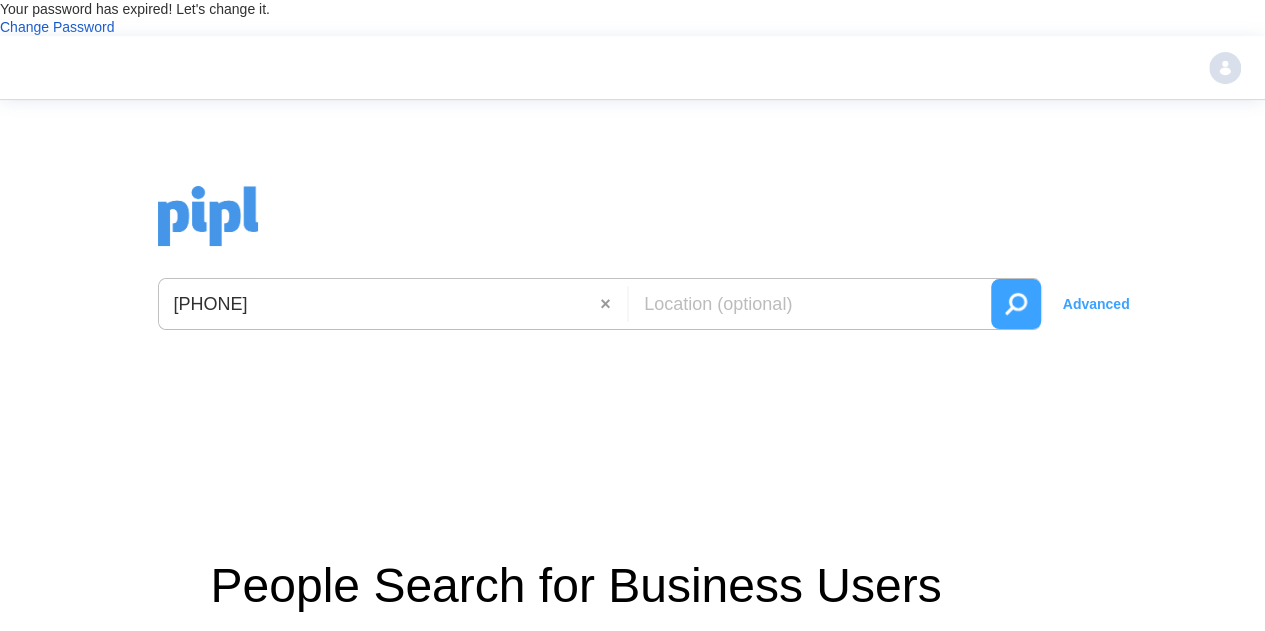 click at bounding box center [1016, 304] 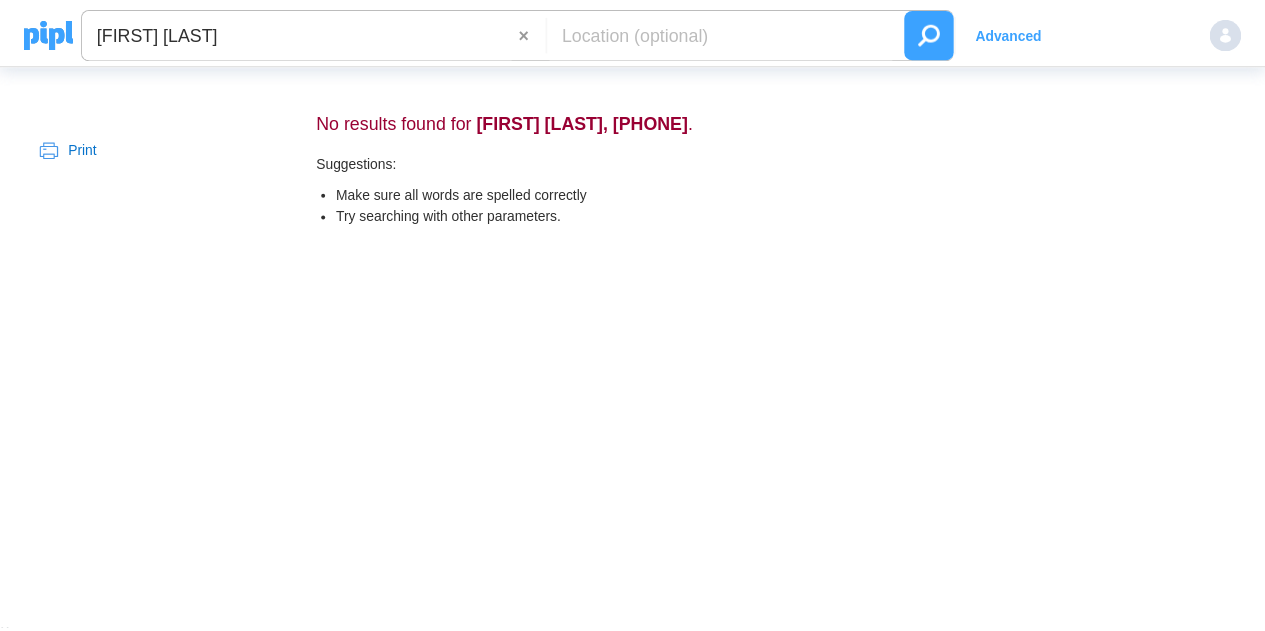 scroll, scrollTop: 0, scrollLeft: 0, axis: both 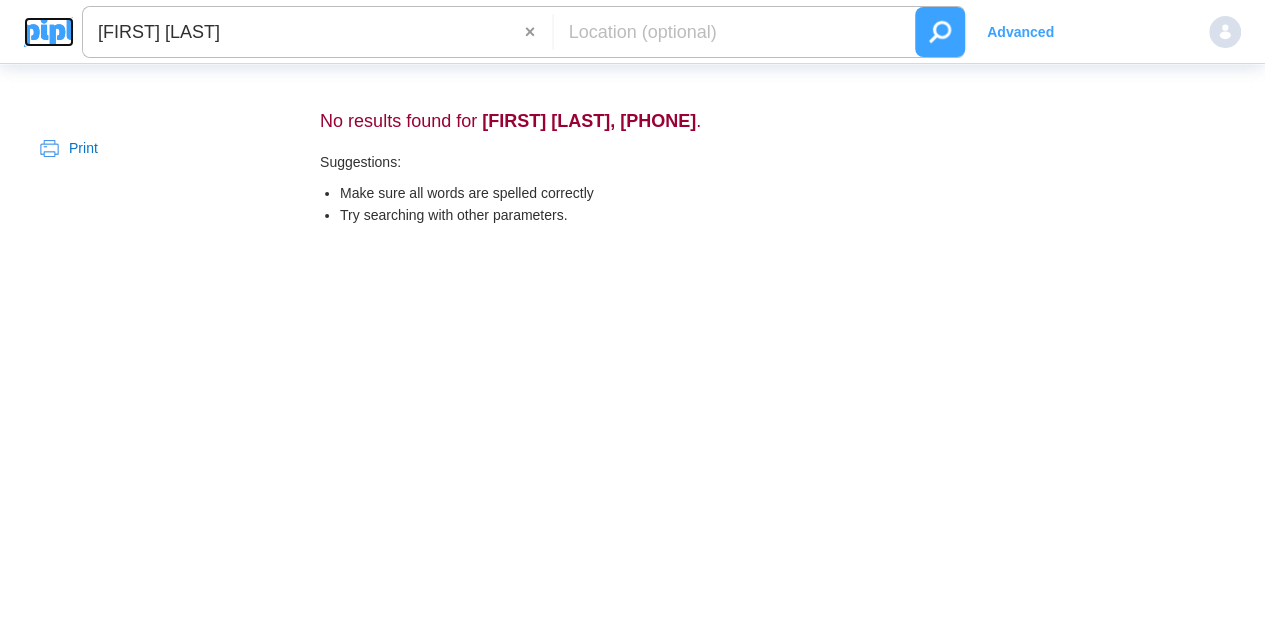 click at bounding box center [49, 32] 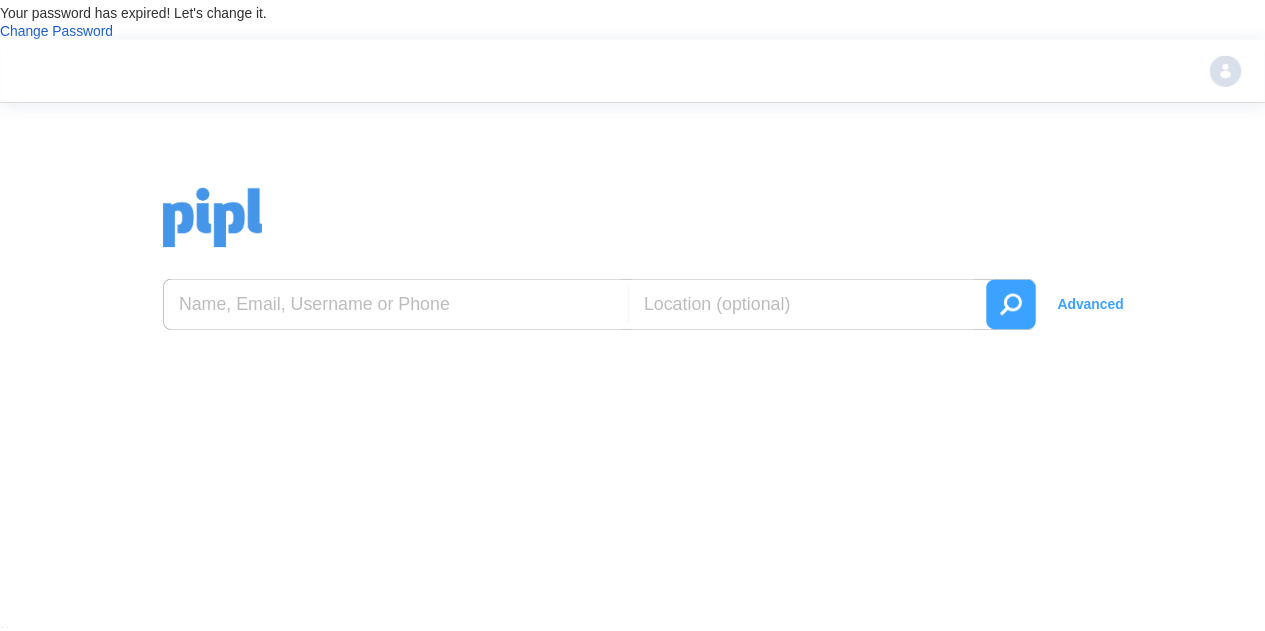 scroll, scrollTop: 0, scrollLeft: 0, axis: both 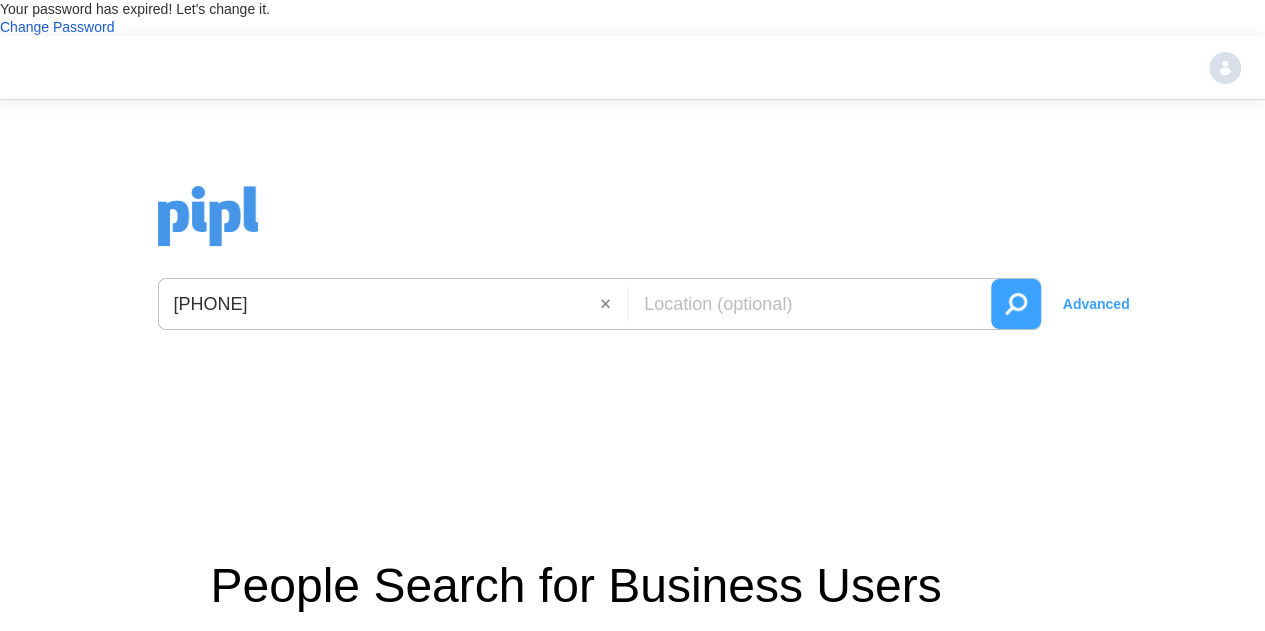 click at bounding box center [1016, 304] 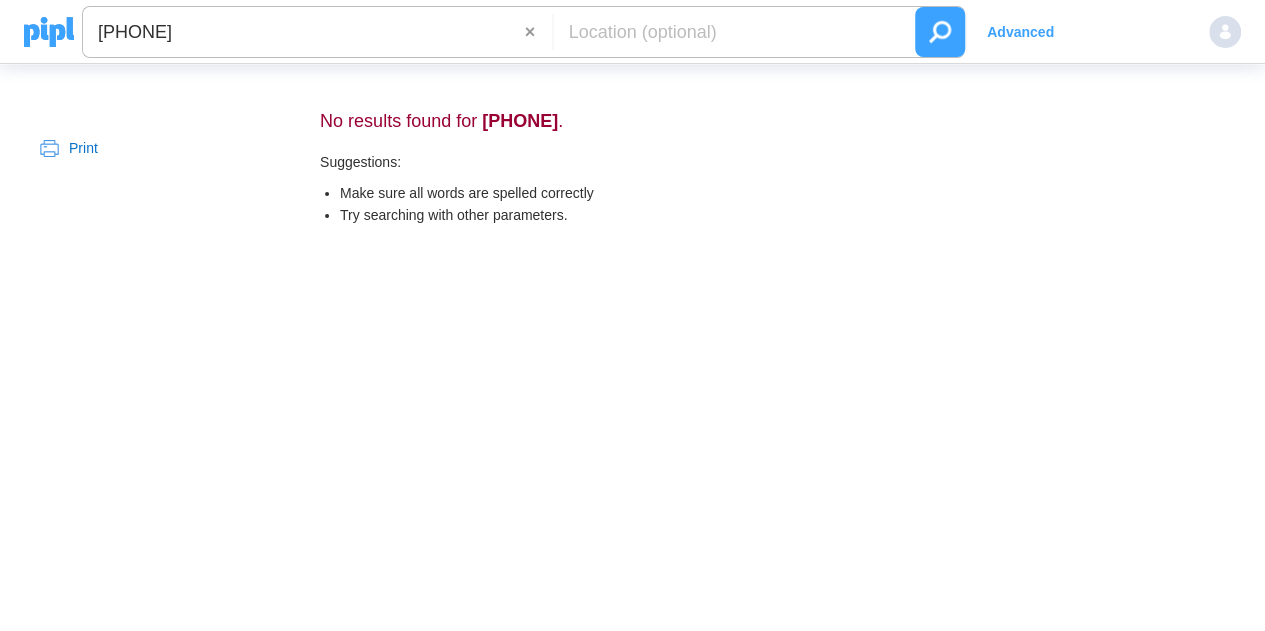 click on "+34621266133" at bounding box center (304, 32) 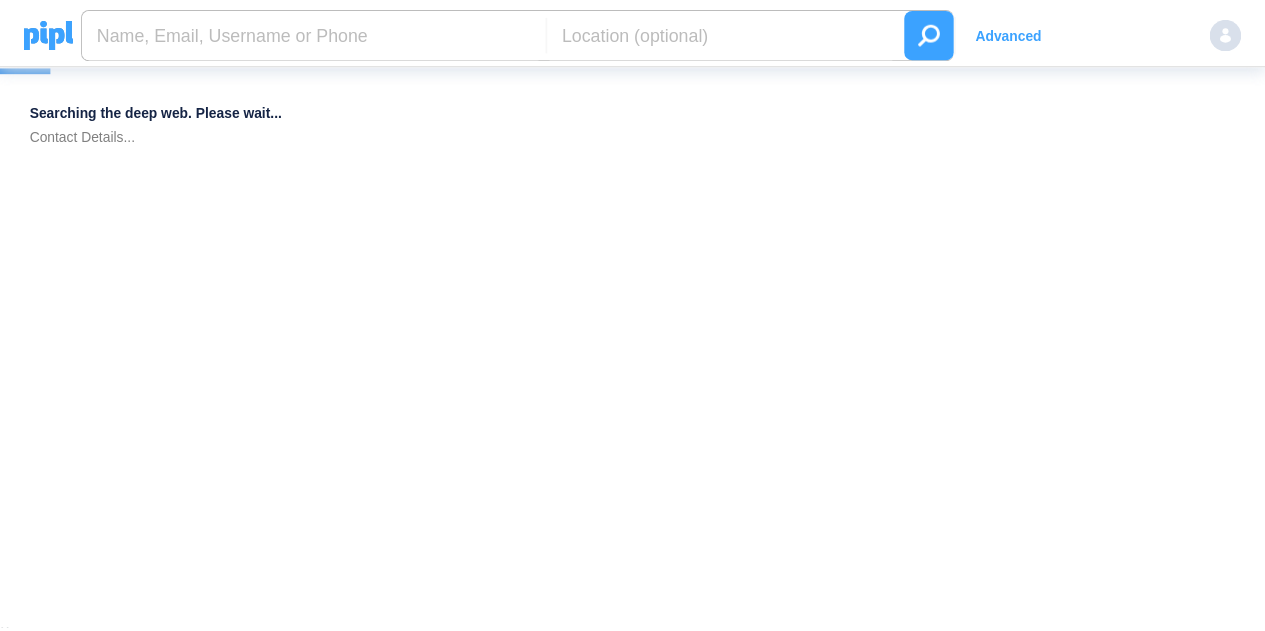 scroll, scrollTop: 0, scrollLeft: 0, axis: both 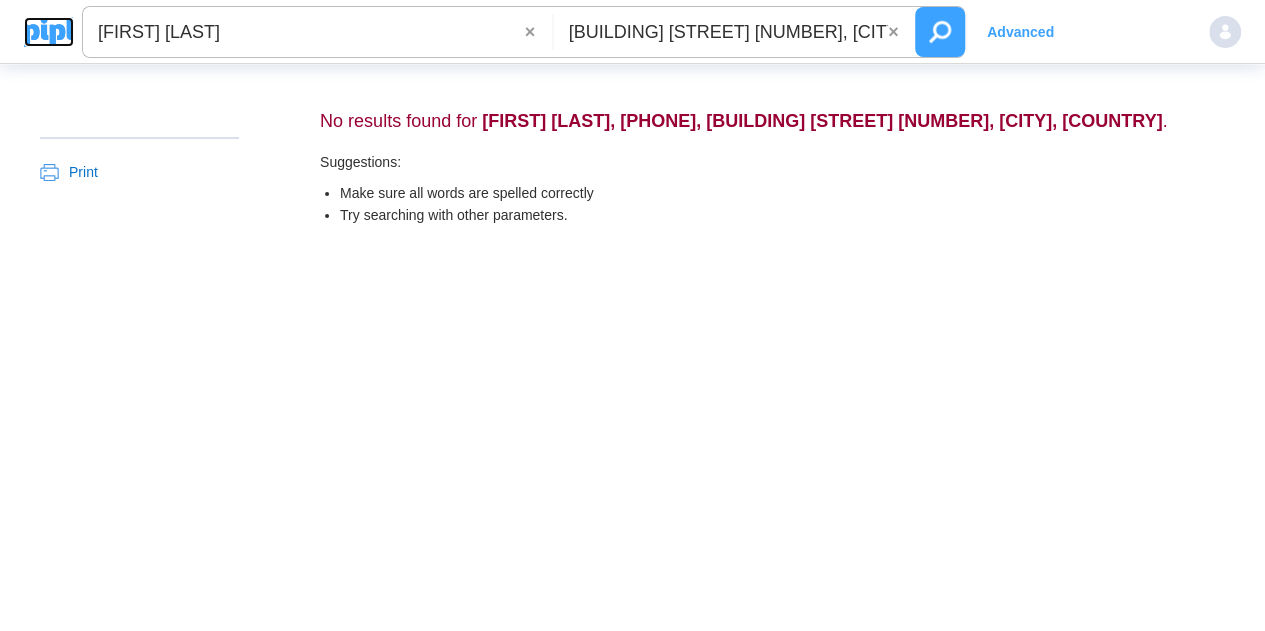 click at bounding box center (49, 32) 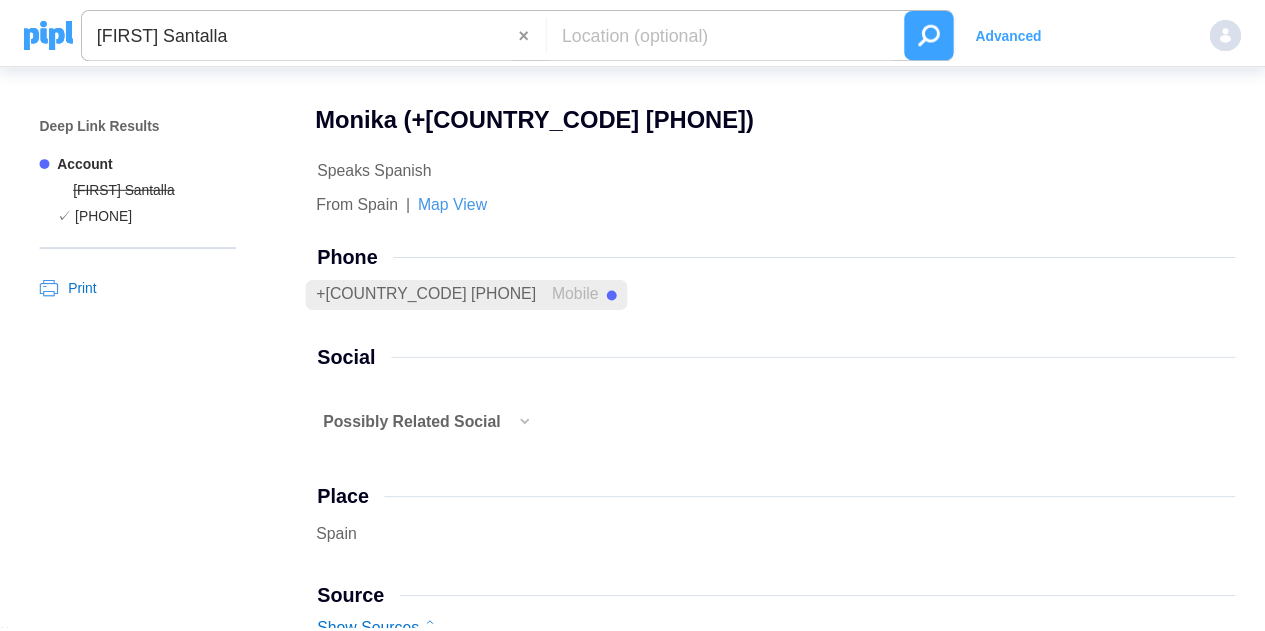 scroll, scrollTop: 0, scrollLeft: 0, axis: both 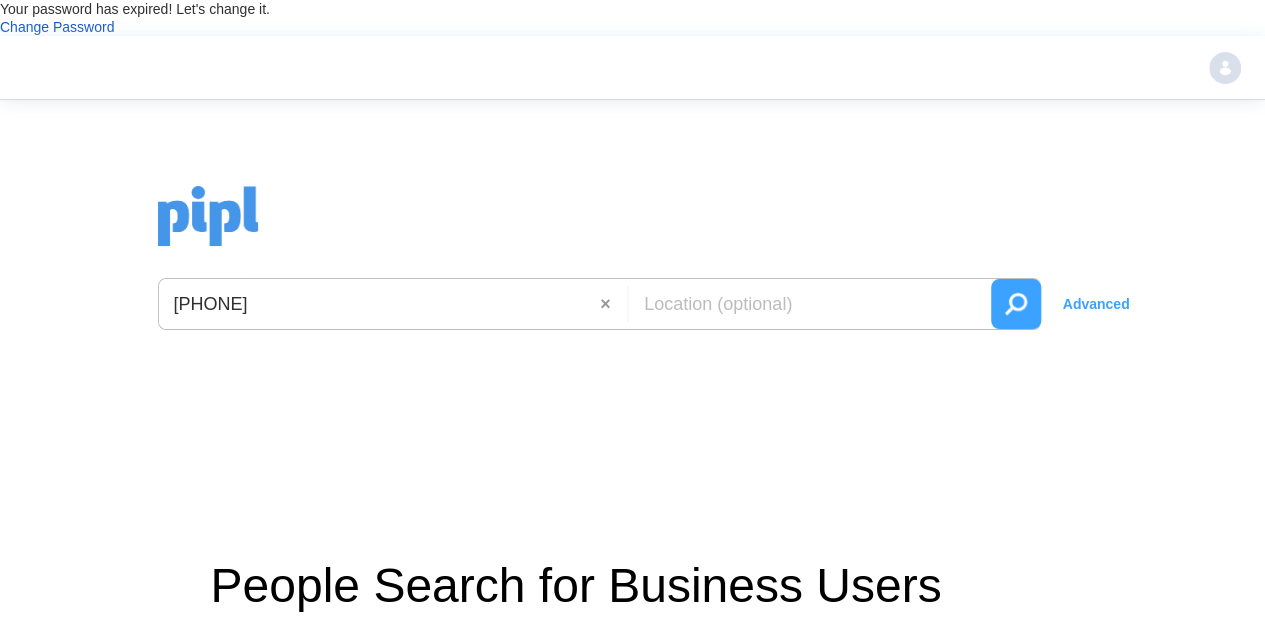 click at bounding box center [1016, 304] 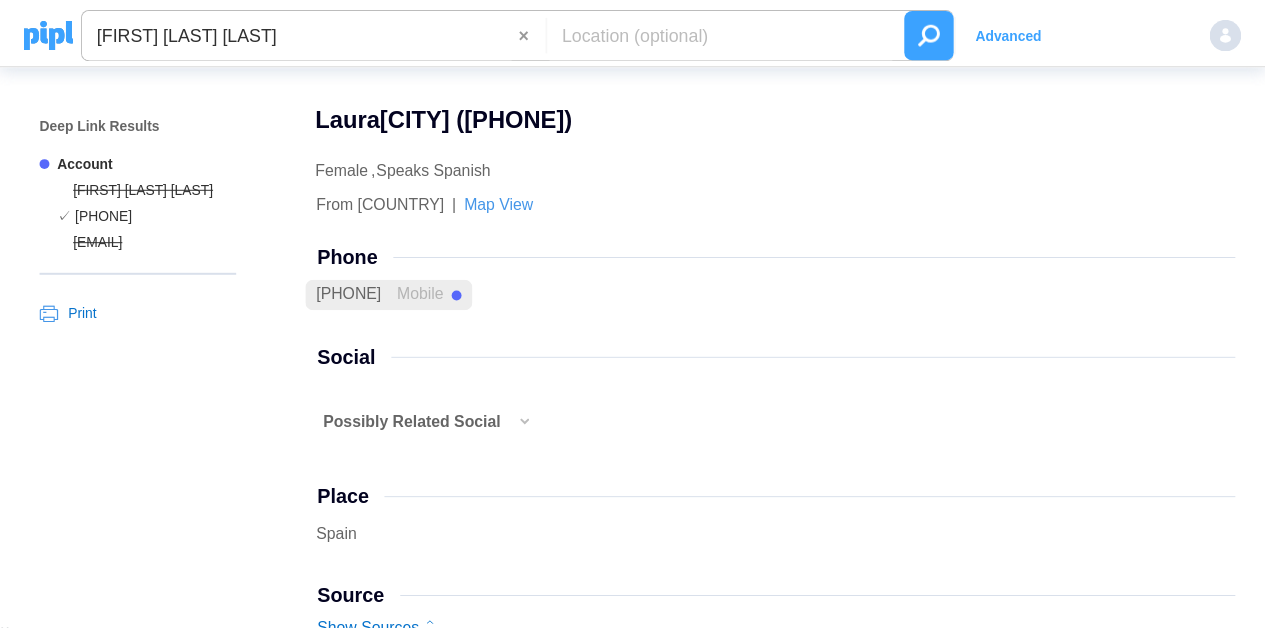 scroll, scrollTop: 0, scrollLeft: 0, axis: both 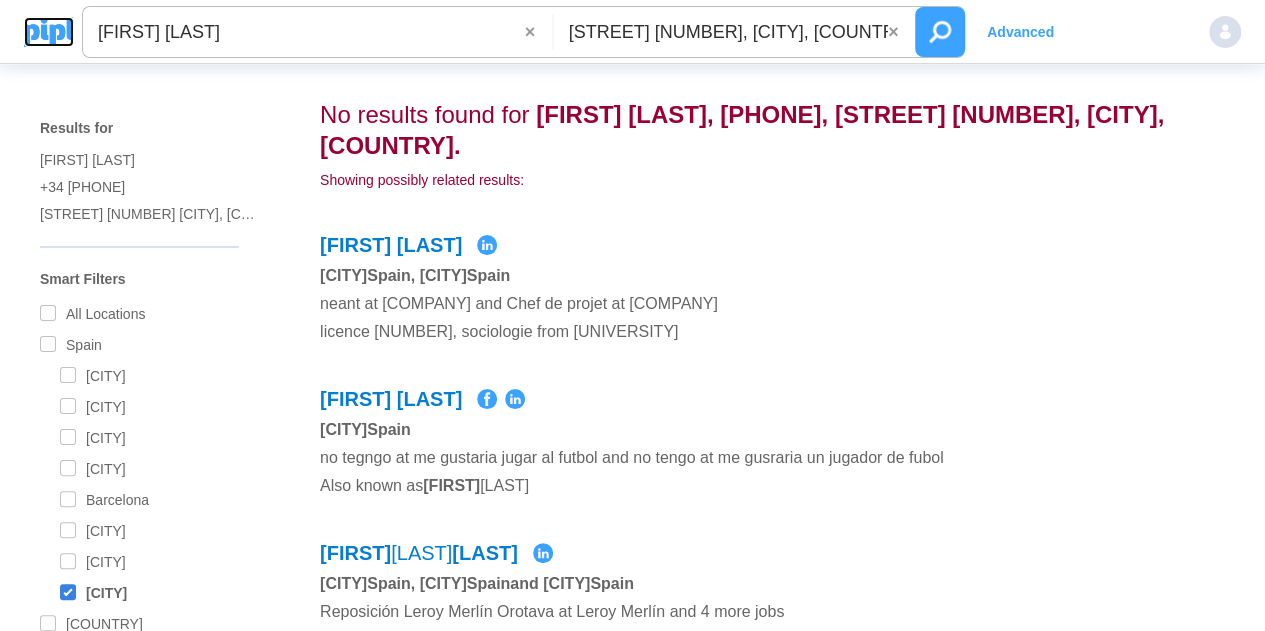 click at bounding box center [49, 32] 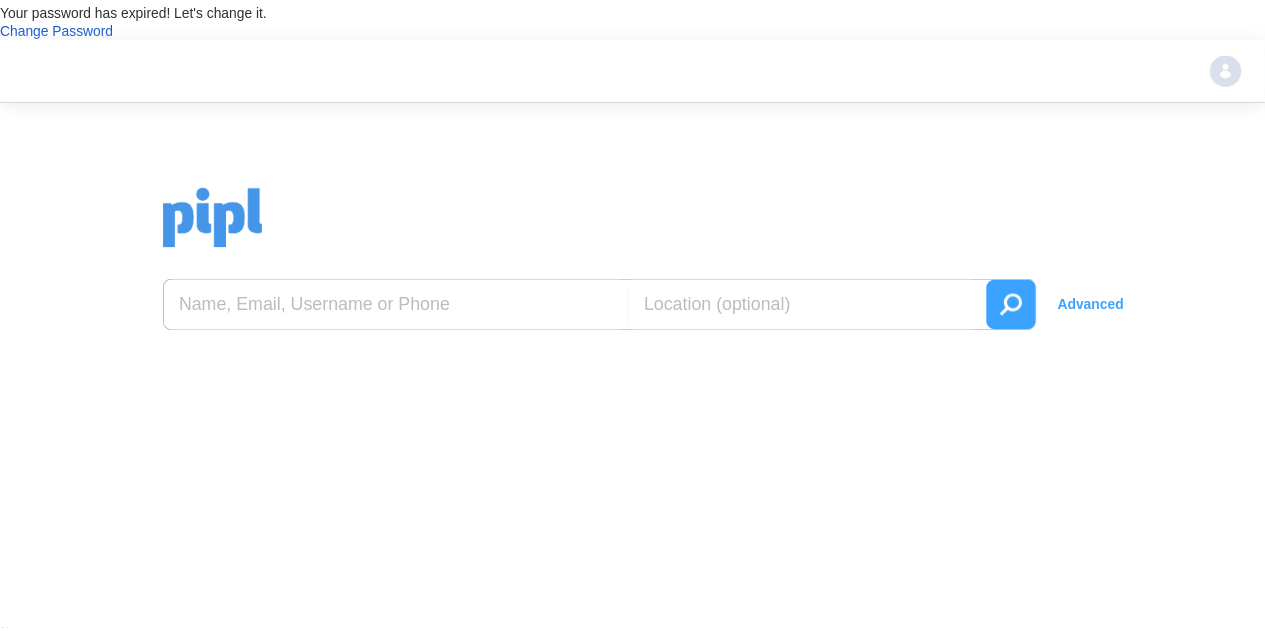 scroll, scrollTop: 0, scrollLeft: 0, axis: both 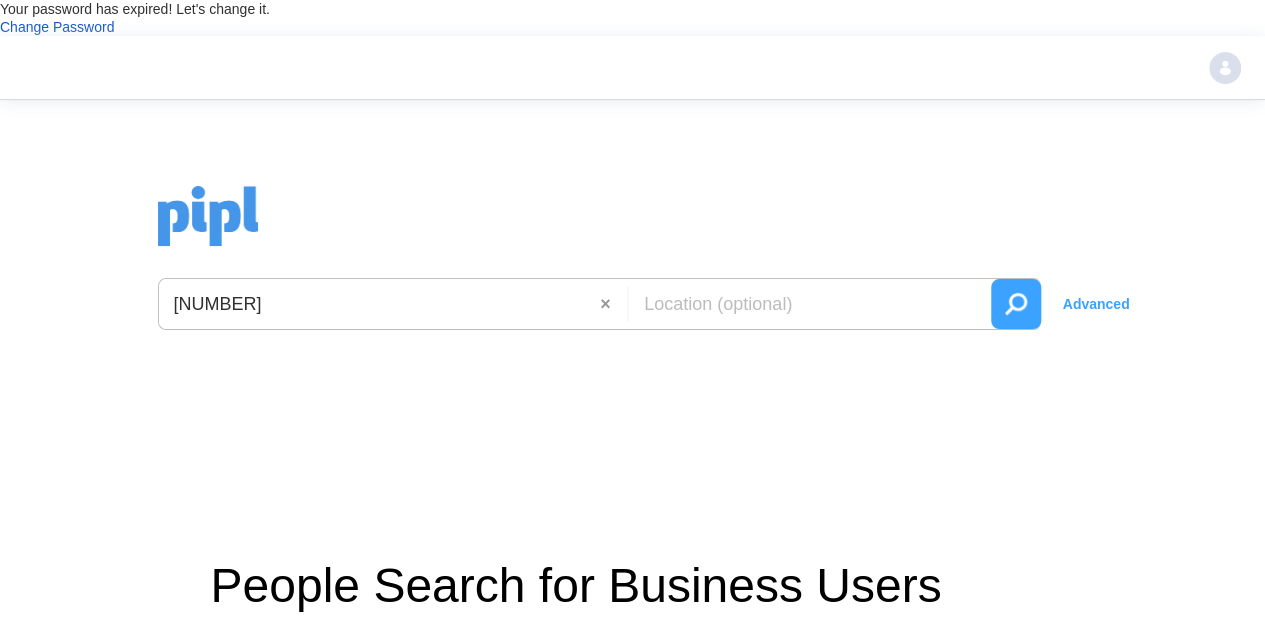 click on "631263714" at bounding box center (380, 304) 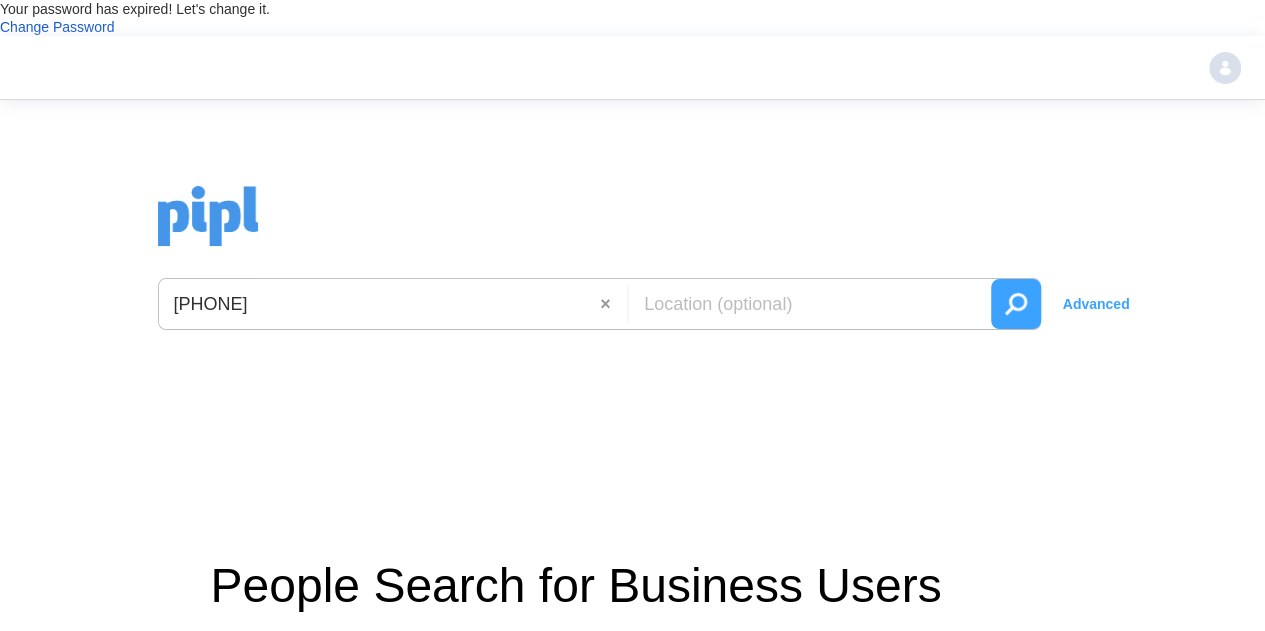 click at bounding box center [1016, 304] 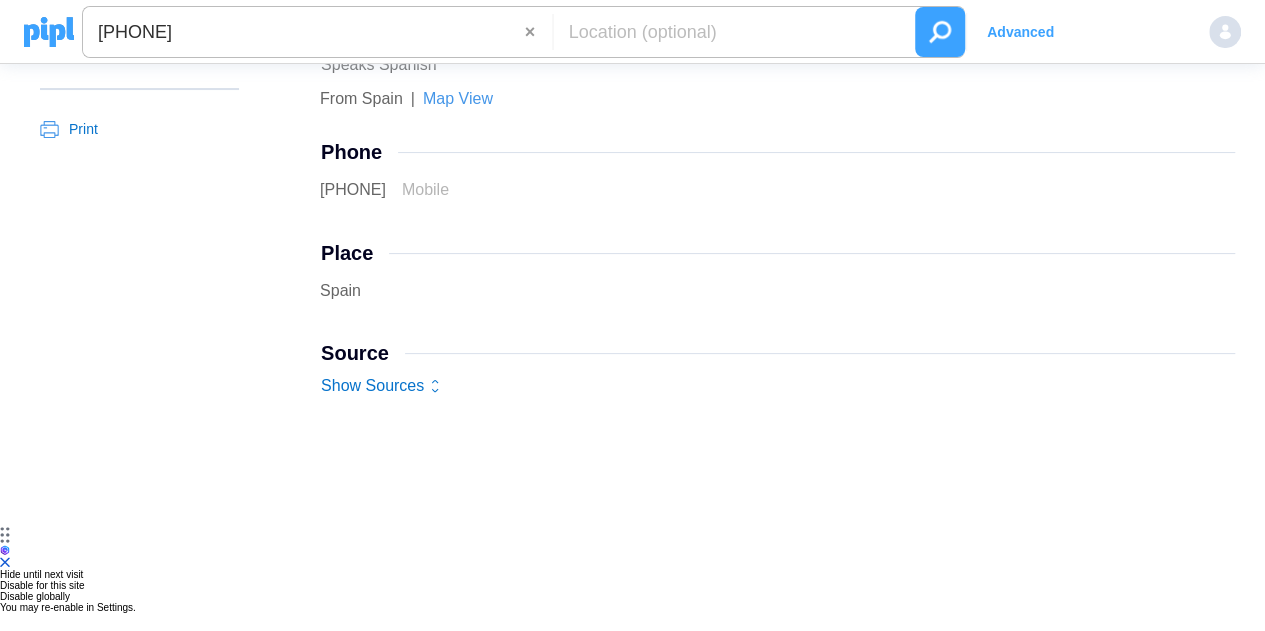 scroll, scrollTop: 0, scrollLeft: 0, axis: both 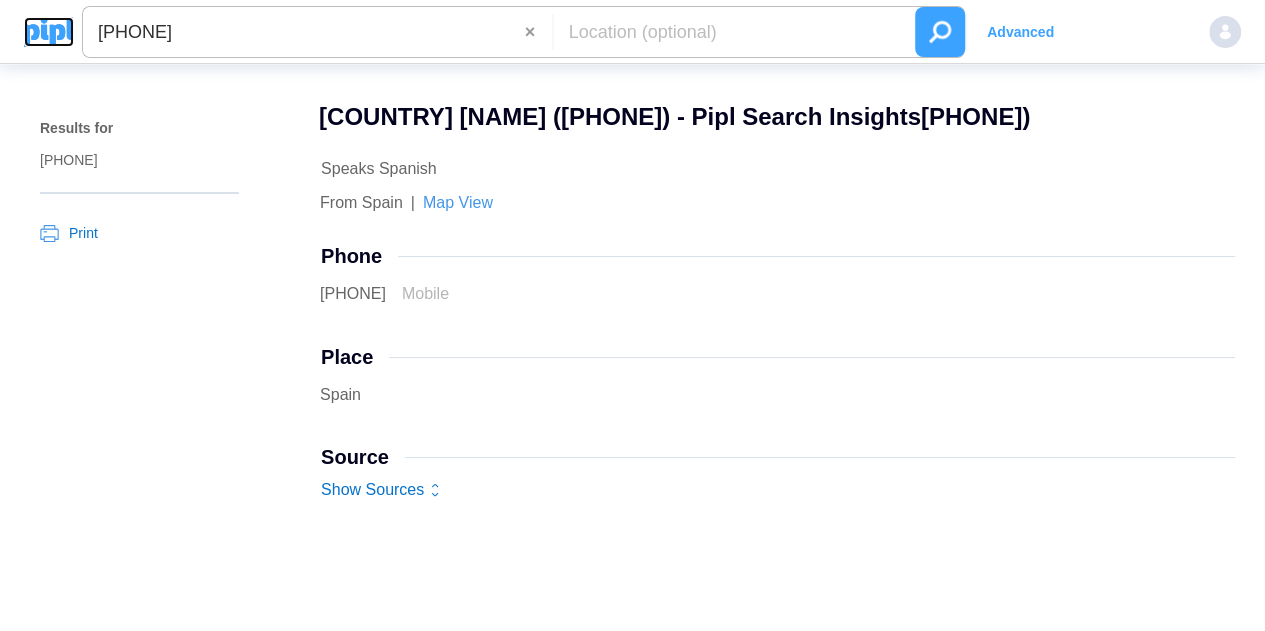 click at bounding box center (49, 32) 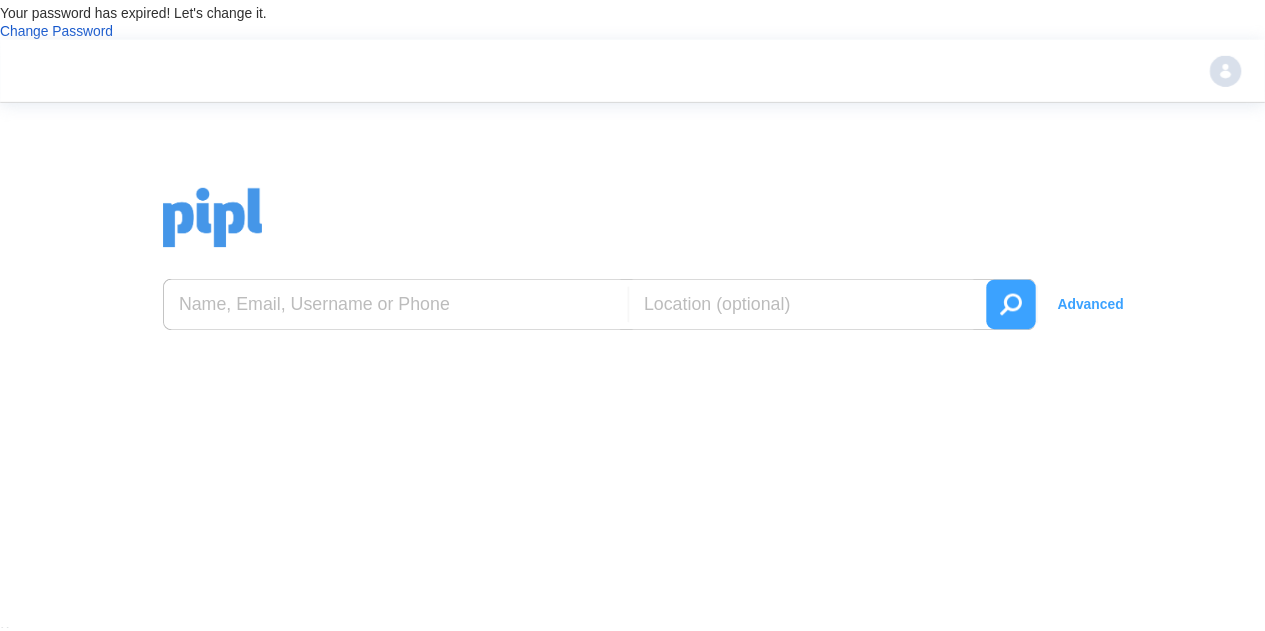 scroll, scrollTop: 0, scrollLeft: 0, axis: both 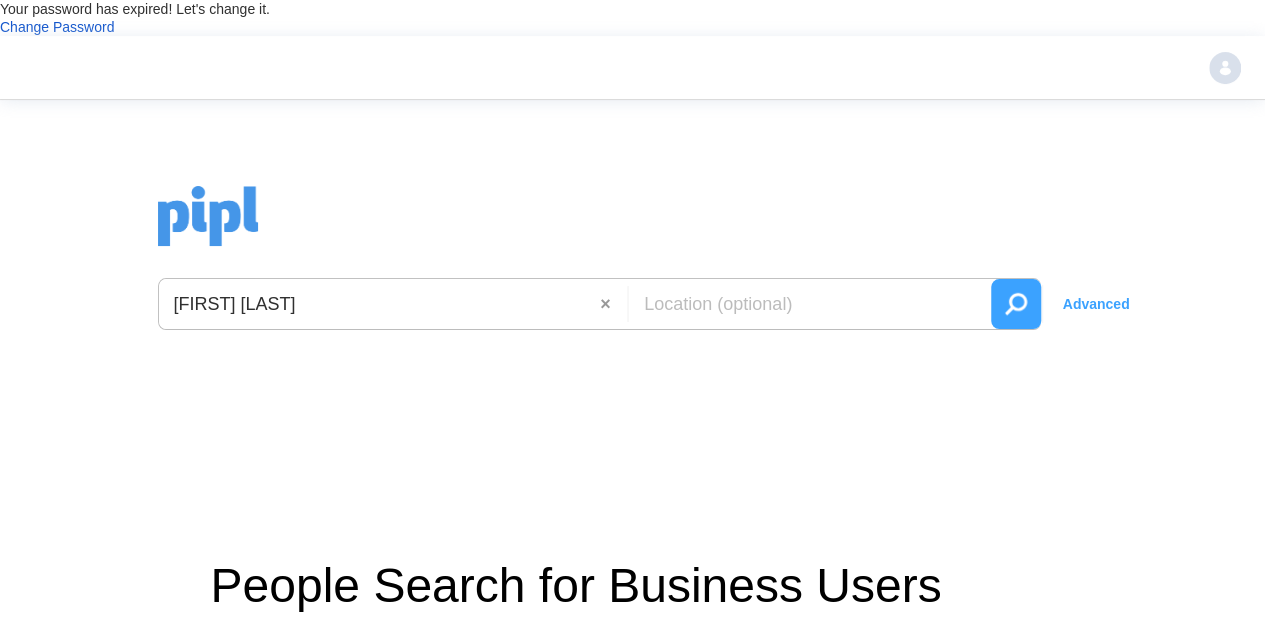 click at bounding box center (1016, 304) 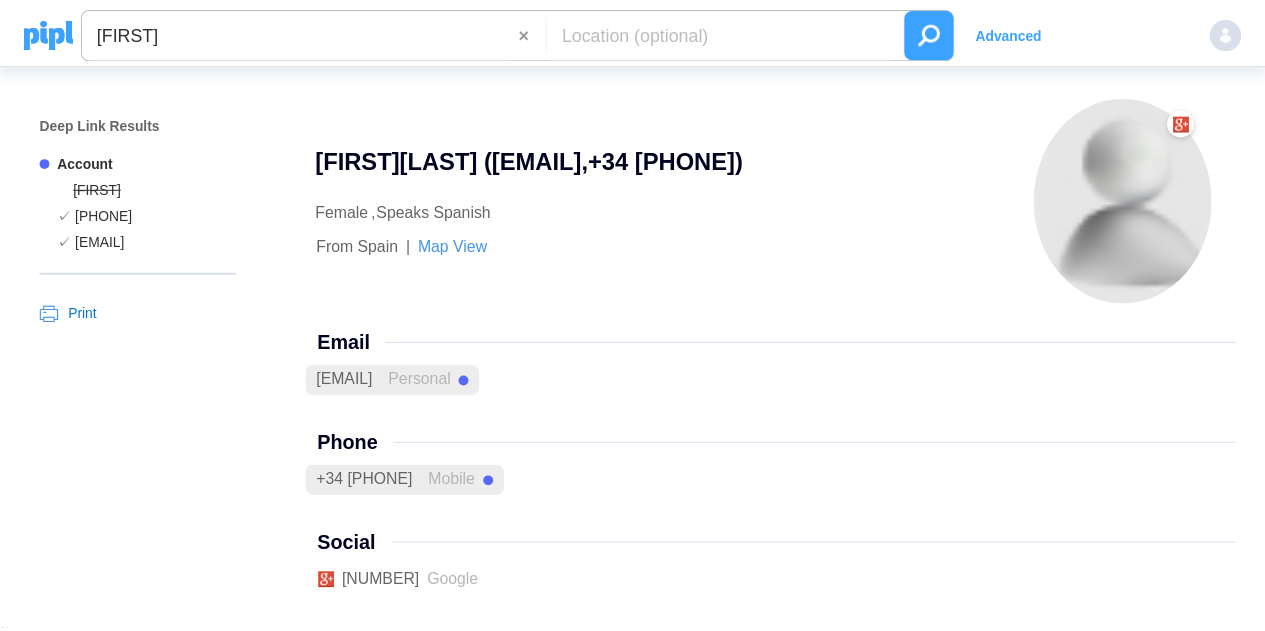 scroll, scrollTop: 0, scrollLeft: 0, axis: both 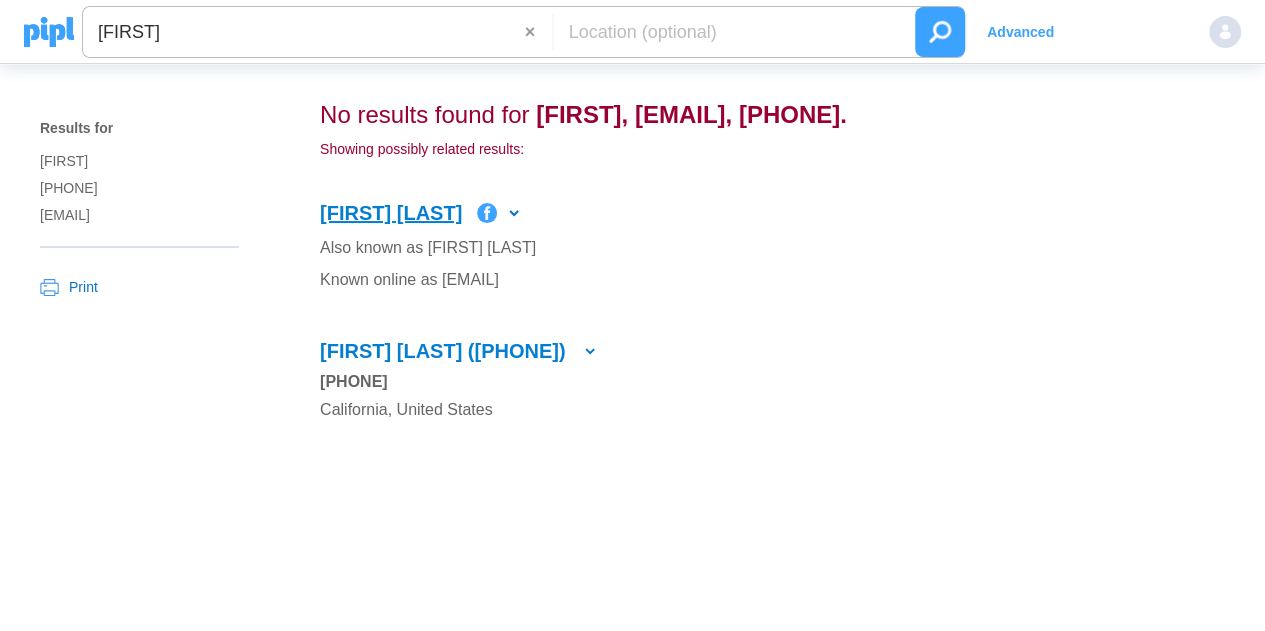 click on "Harry Balekian" at bounding box center [391, 213] 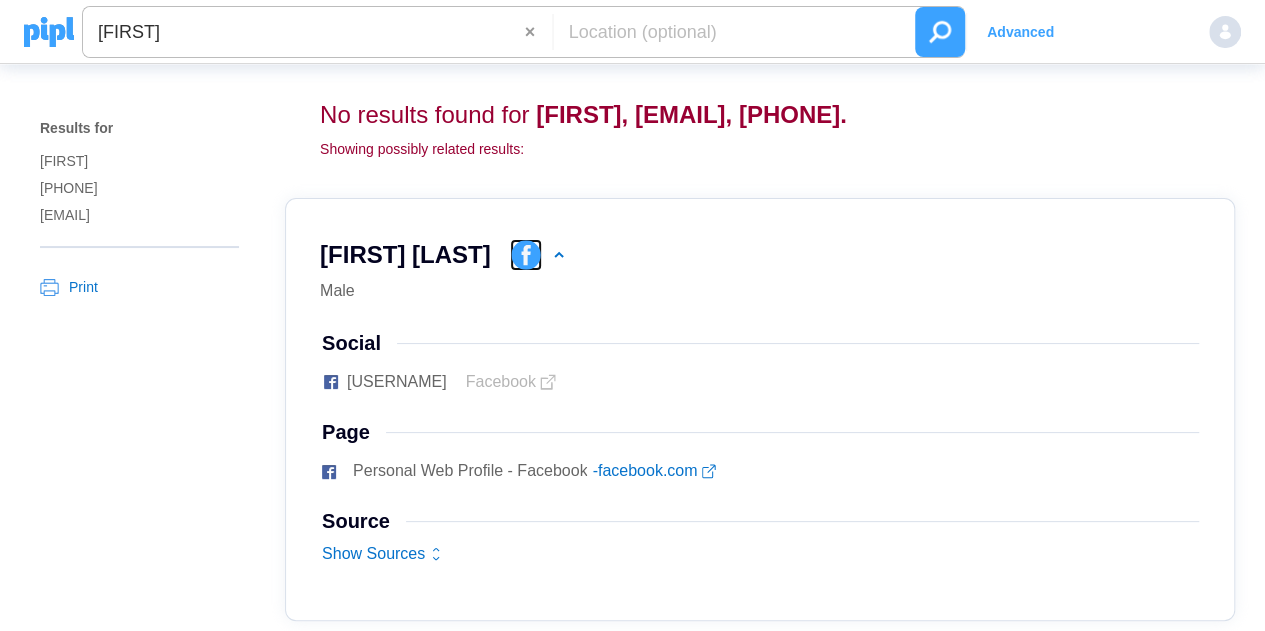 click at bounding box center (525, 255) 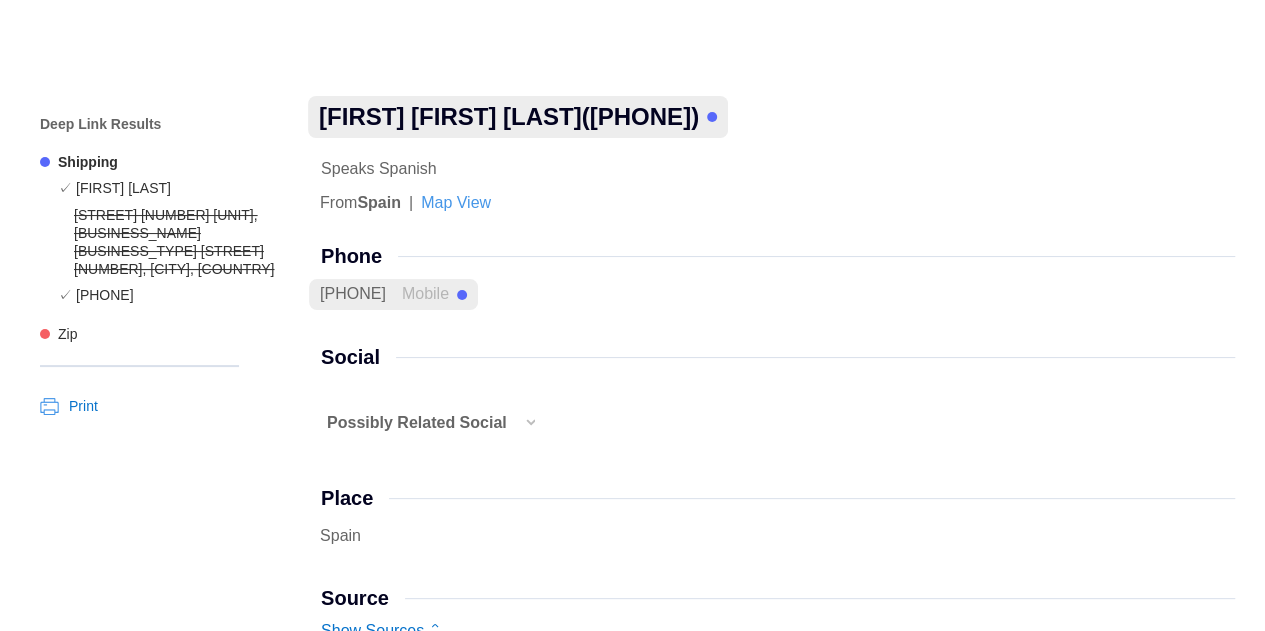scroll, scrollTop: 500, scrollLeft: 0, axis: vertical 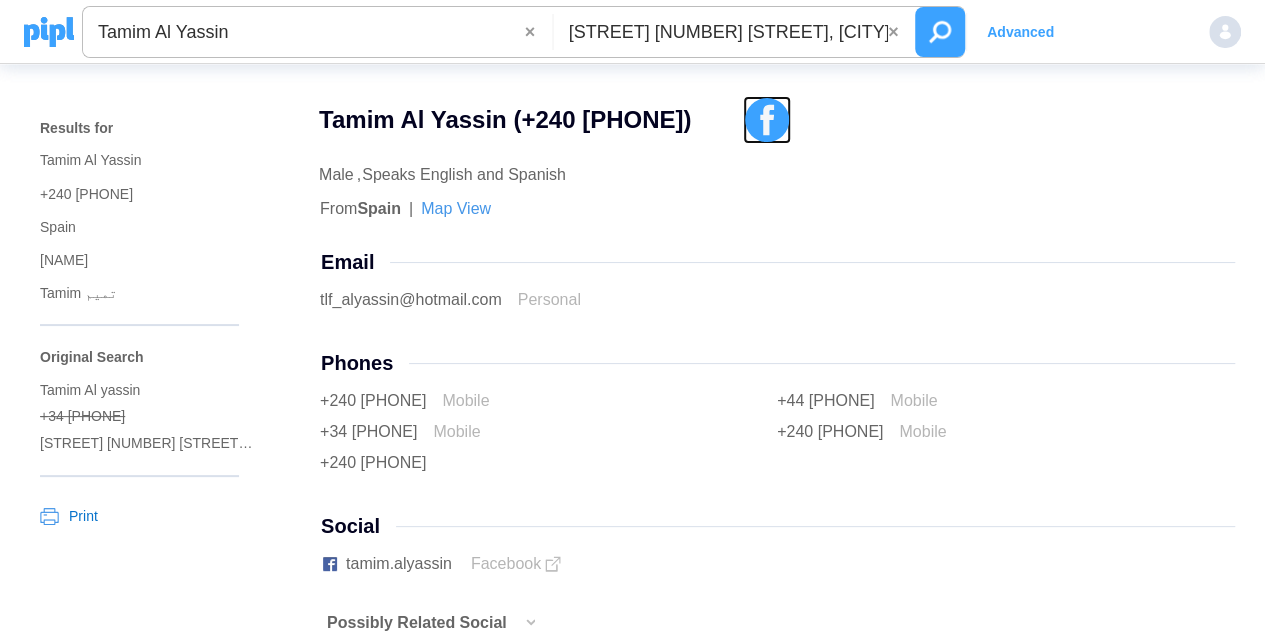 click at bounding box center (767, 120) 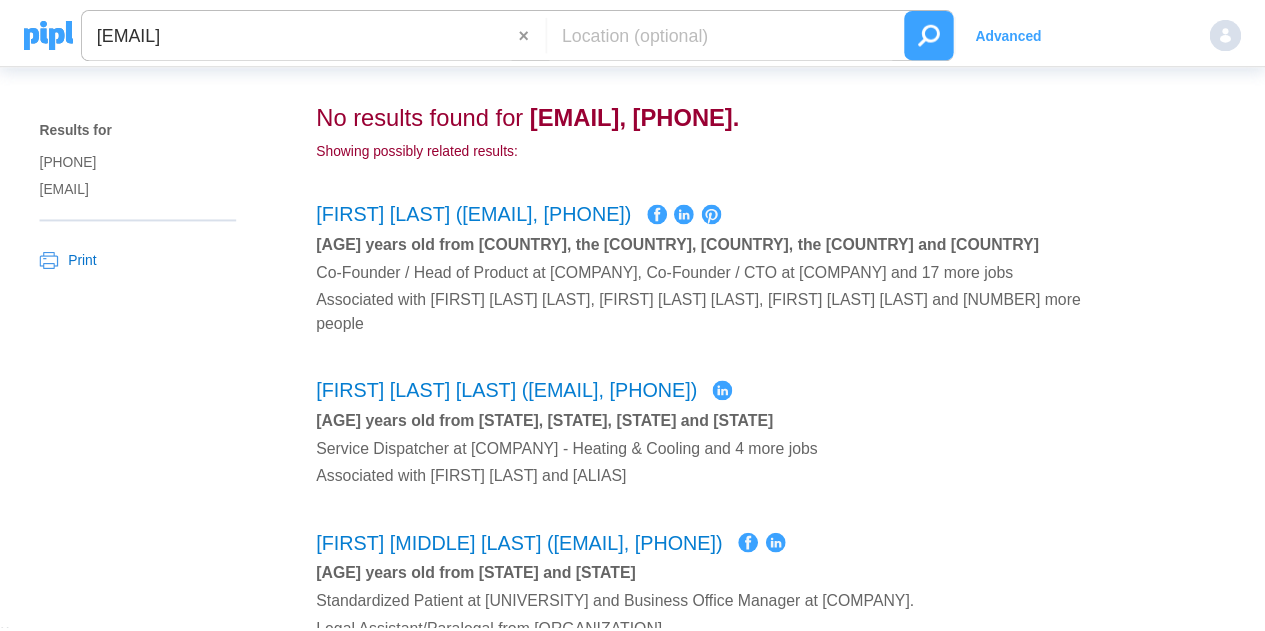 scroll, scrollTop: 0, scrollLeft: 0, axis: both 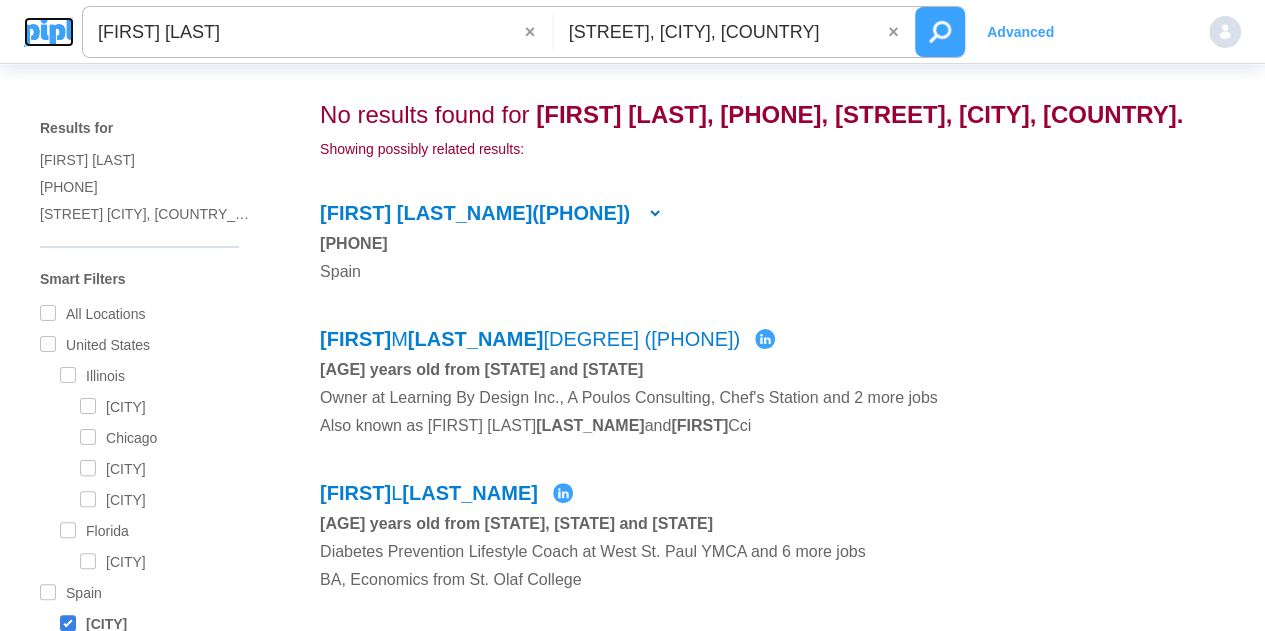 click at bounding box center (49, 32) 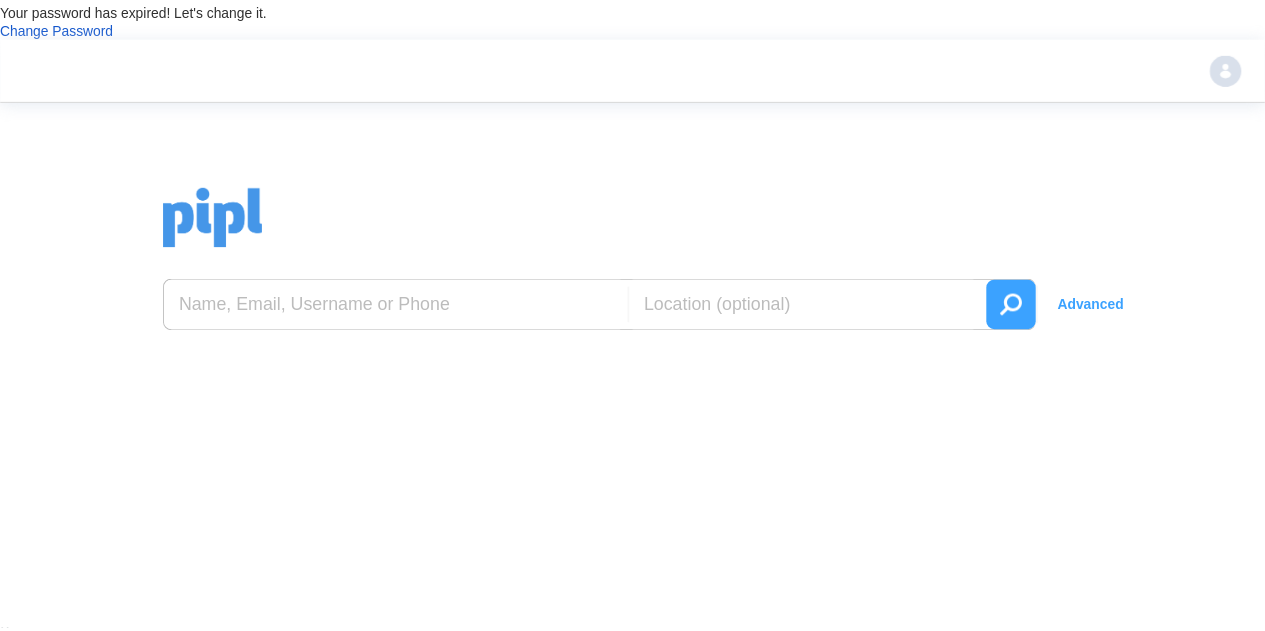 scroll, scrollTop: 0, scrollLeft: 0, axis: both 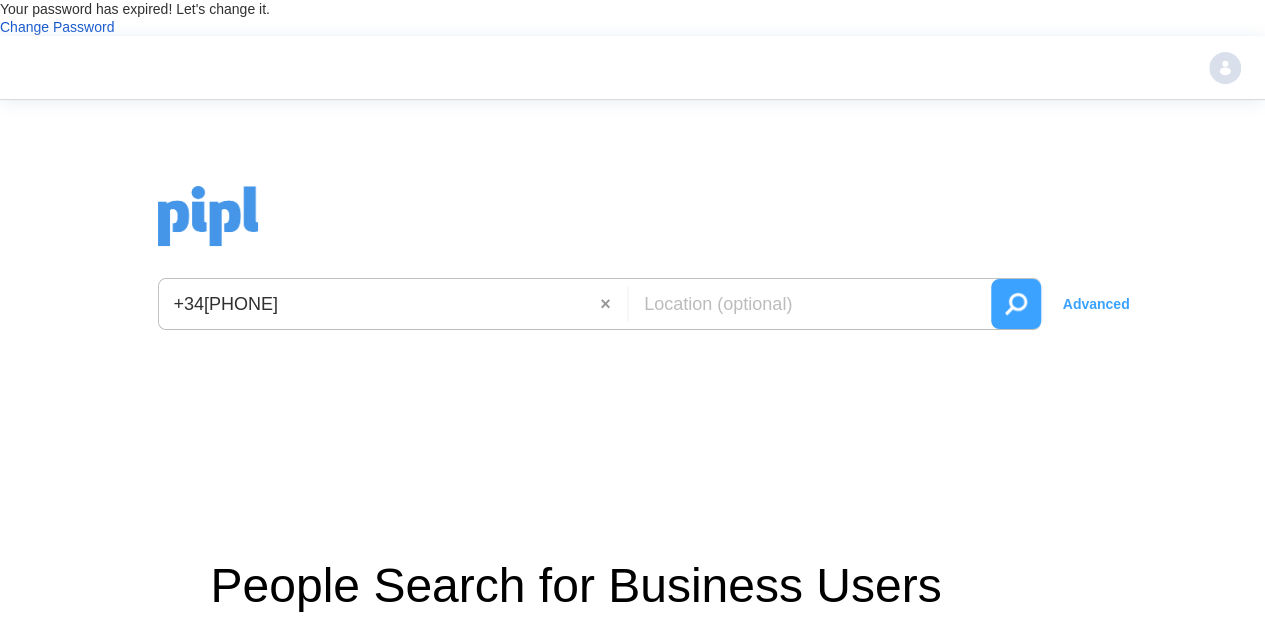 click at bounding box center (1016, 304) 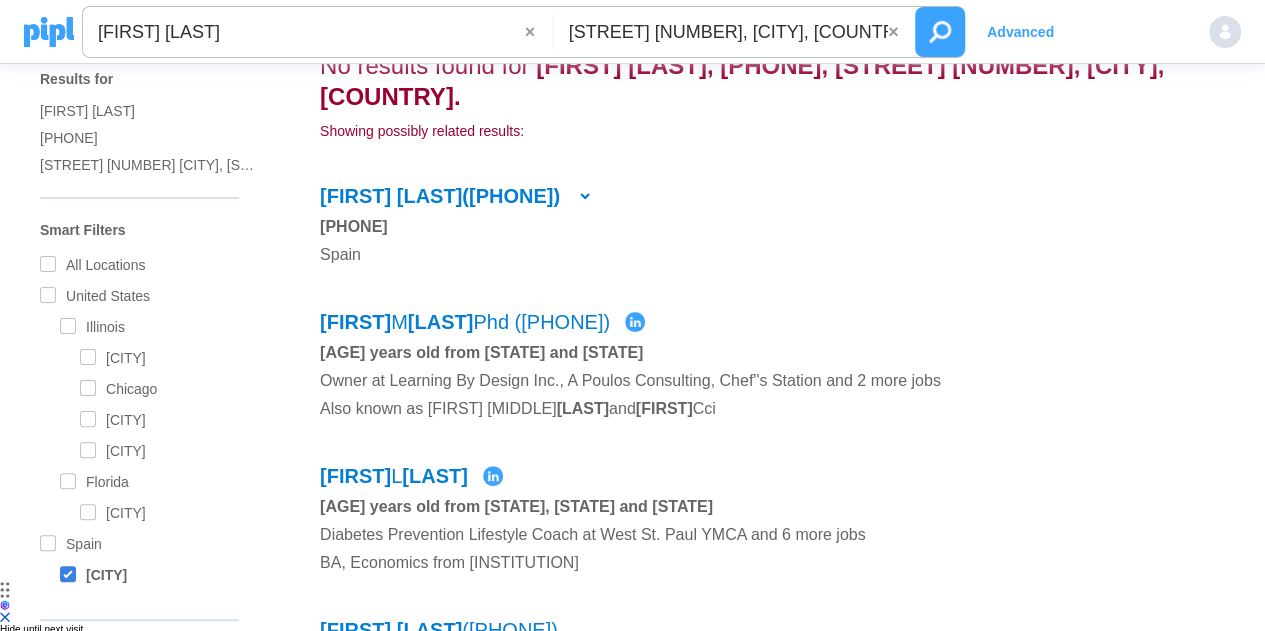 scroll, scrollTop: 0, scrollLeft: 0, axis: both 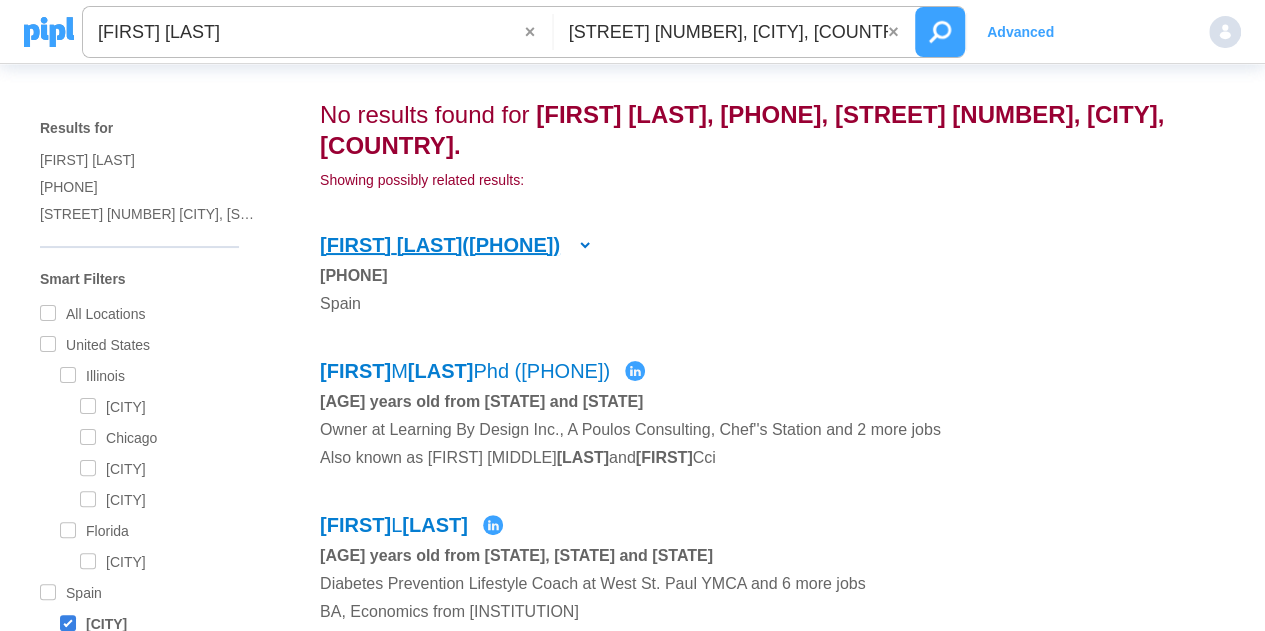 click on "[LAST]" at bounding box center [430, 245] 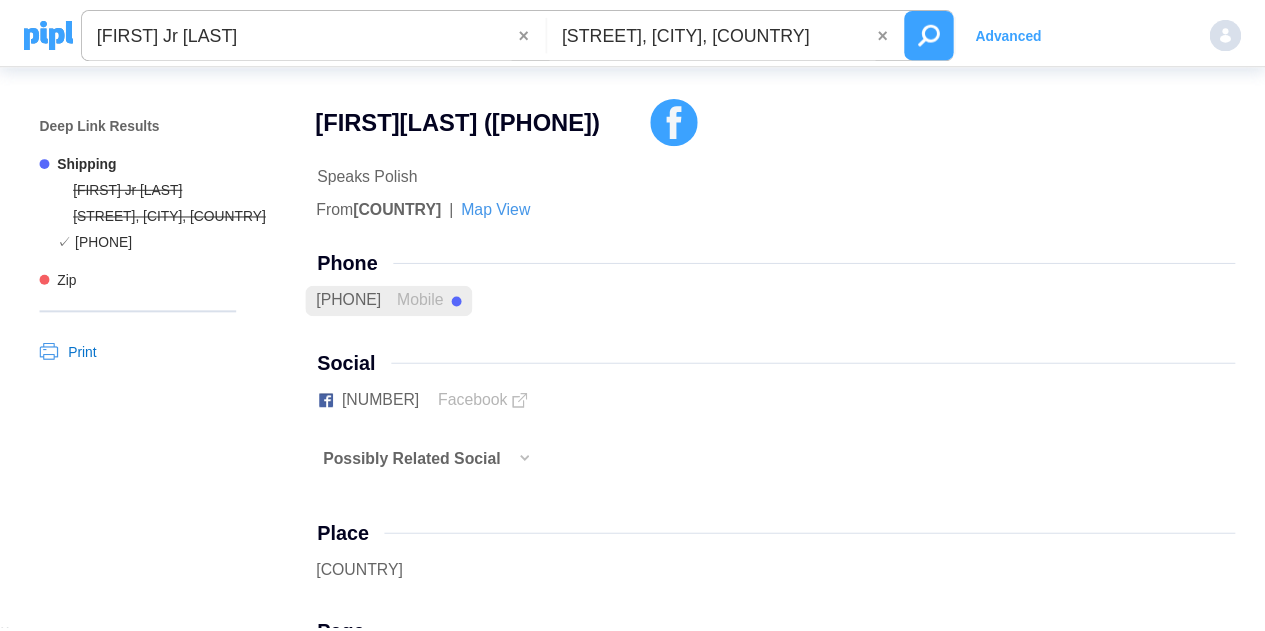 scroll, scrollTop: 0, scrollLeft: 0, axis: both 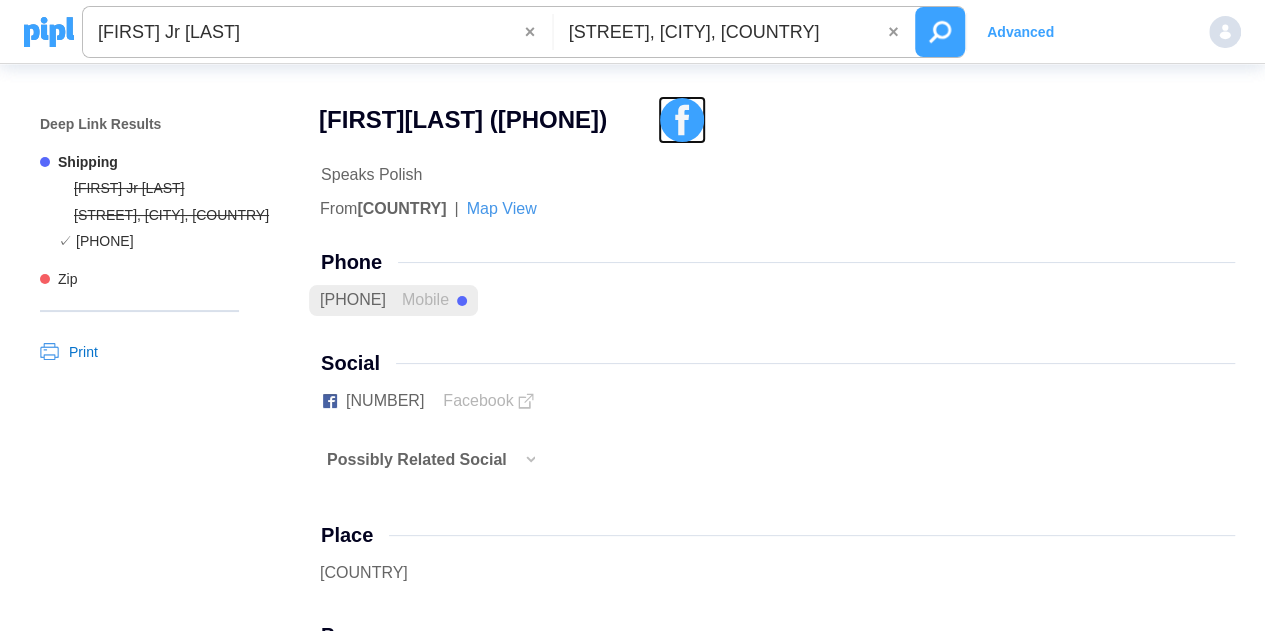 click at bounding box center [682, 120] 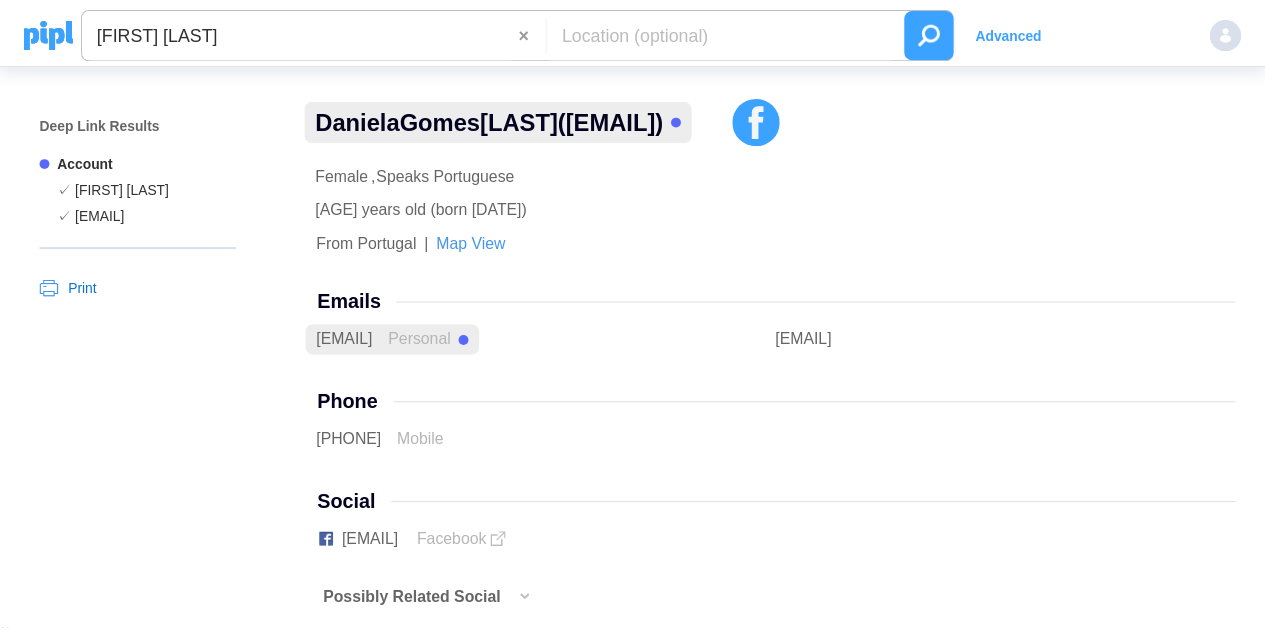 scroll, scrollTop: 0, scrollLeft: 0, axis: both 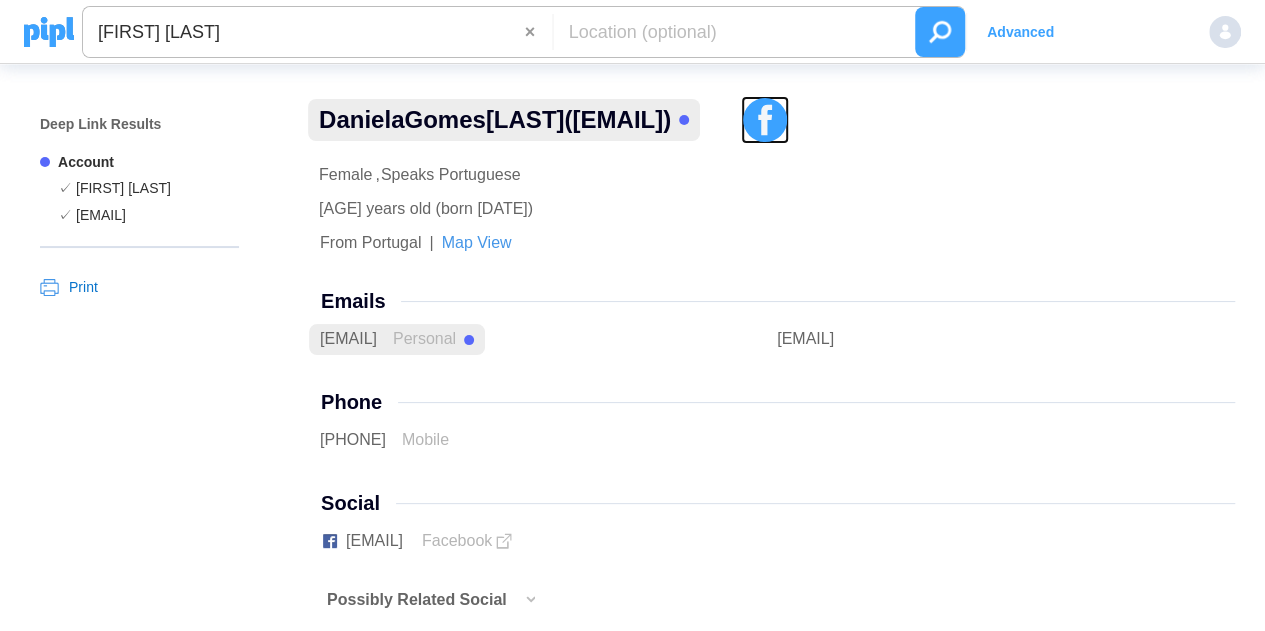 click at bounding box center (764, 120) 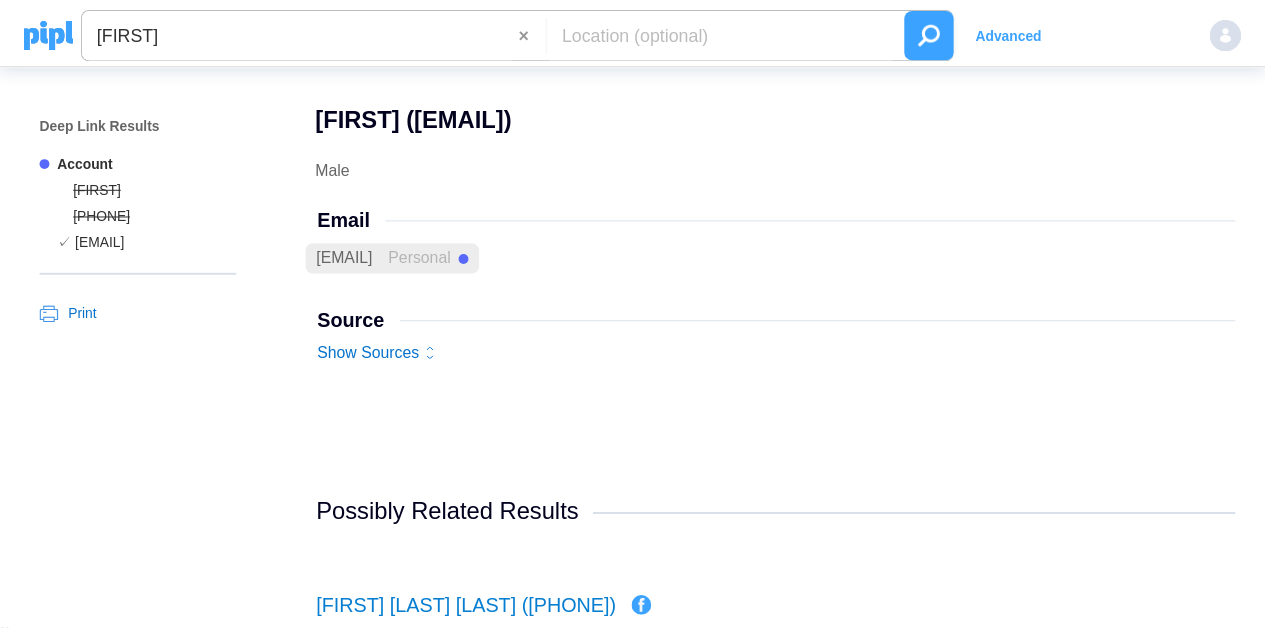 scroll, scrollTop: 0, scrollLeft: 0, axis: both 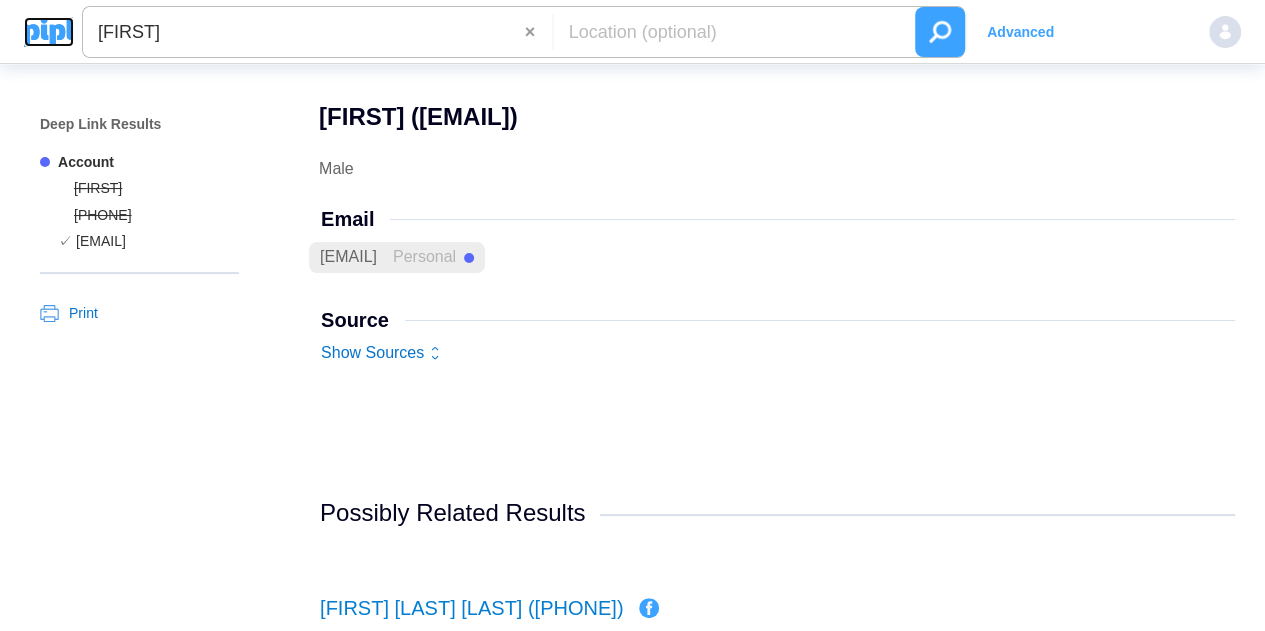 click at bounding box center (49, 32) 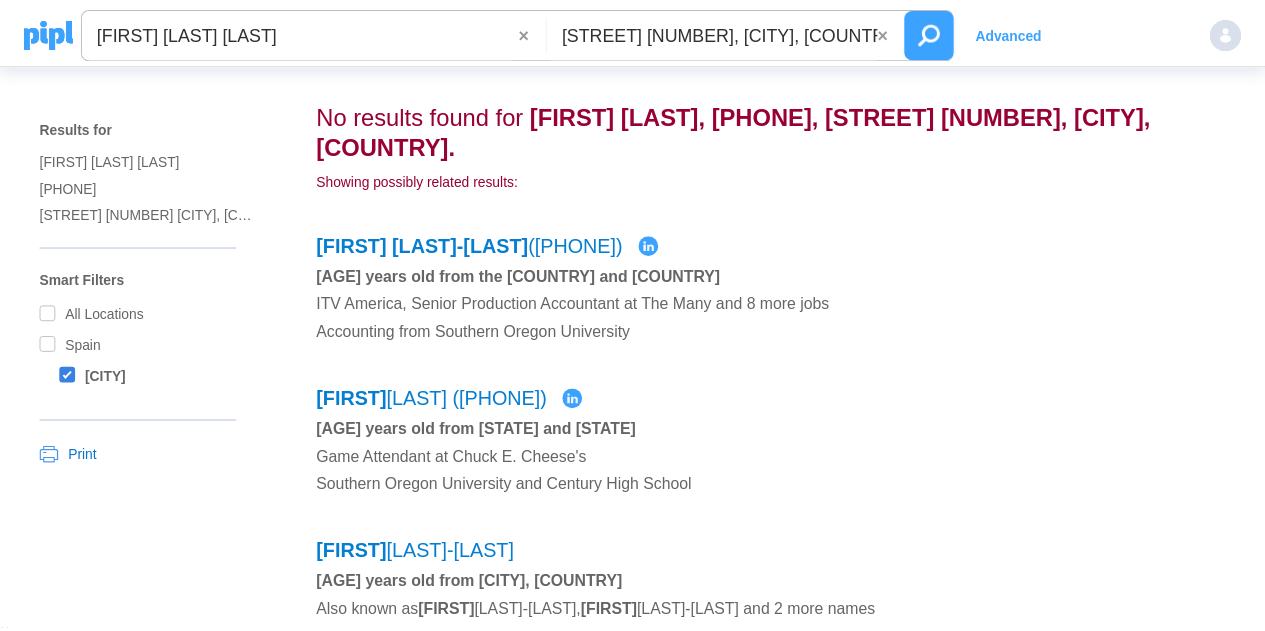 scroll, scrollTop: 0, scrollLeft: 0, axis: both 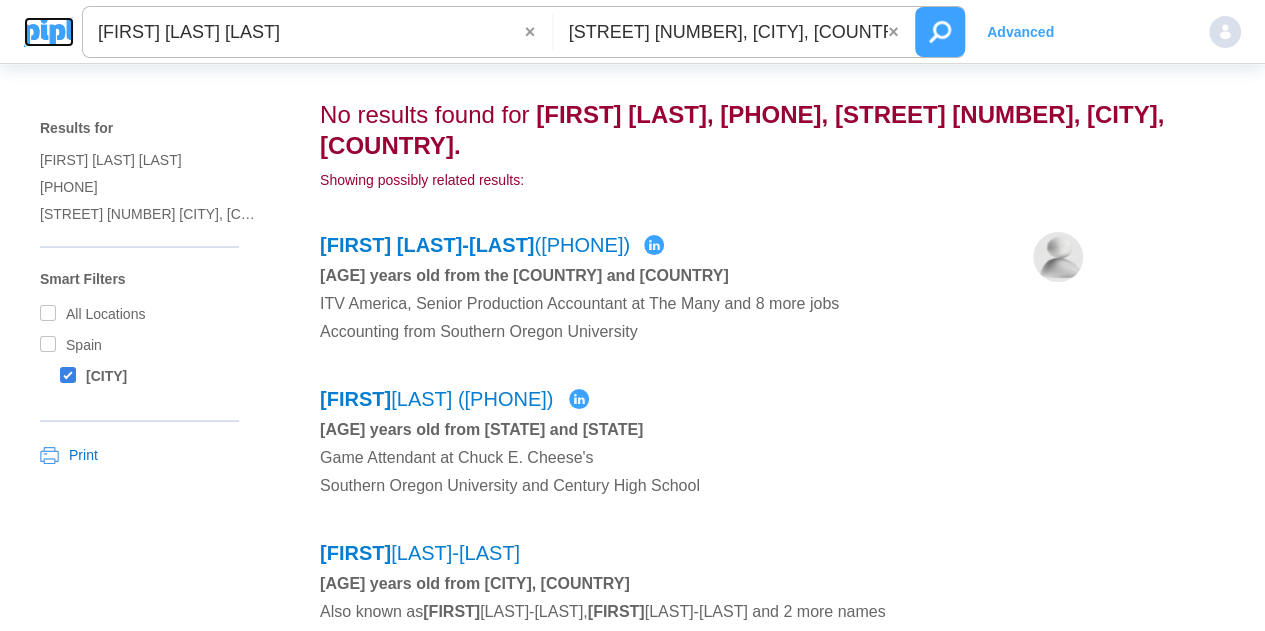 click at bounding box center (49, 32) 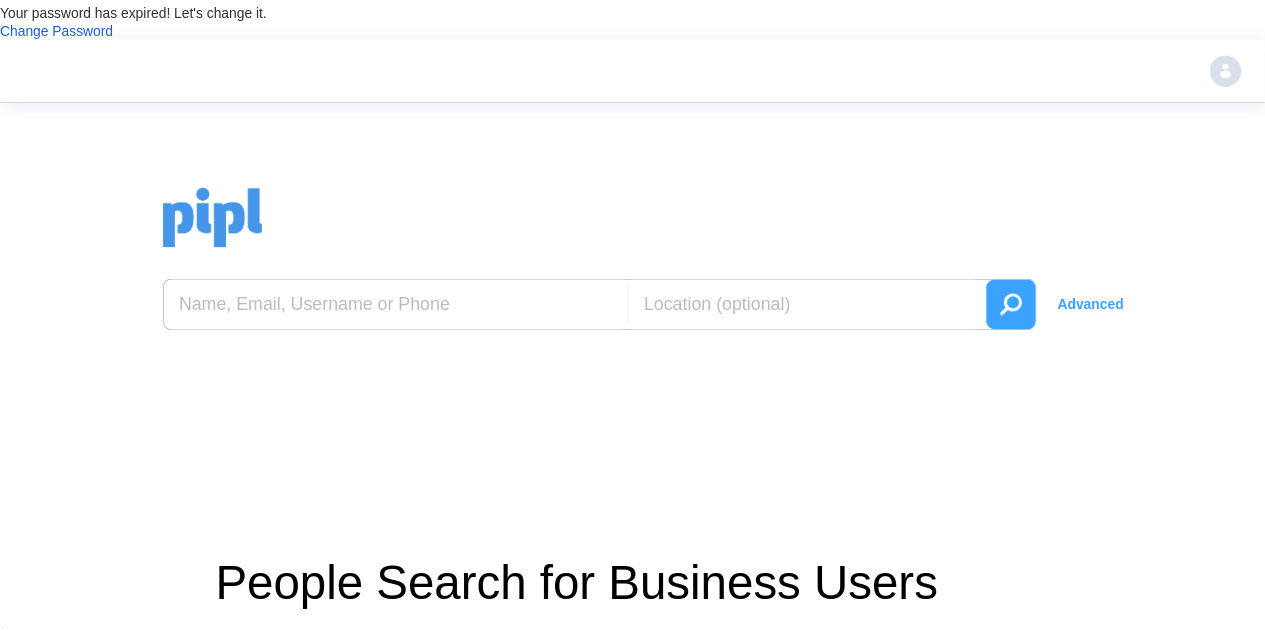 scroll, scrollTop: 0, scrollLeft: 0, axis: both 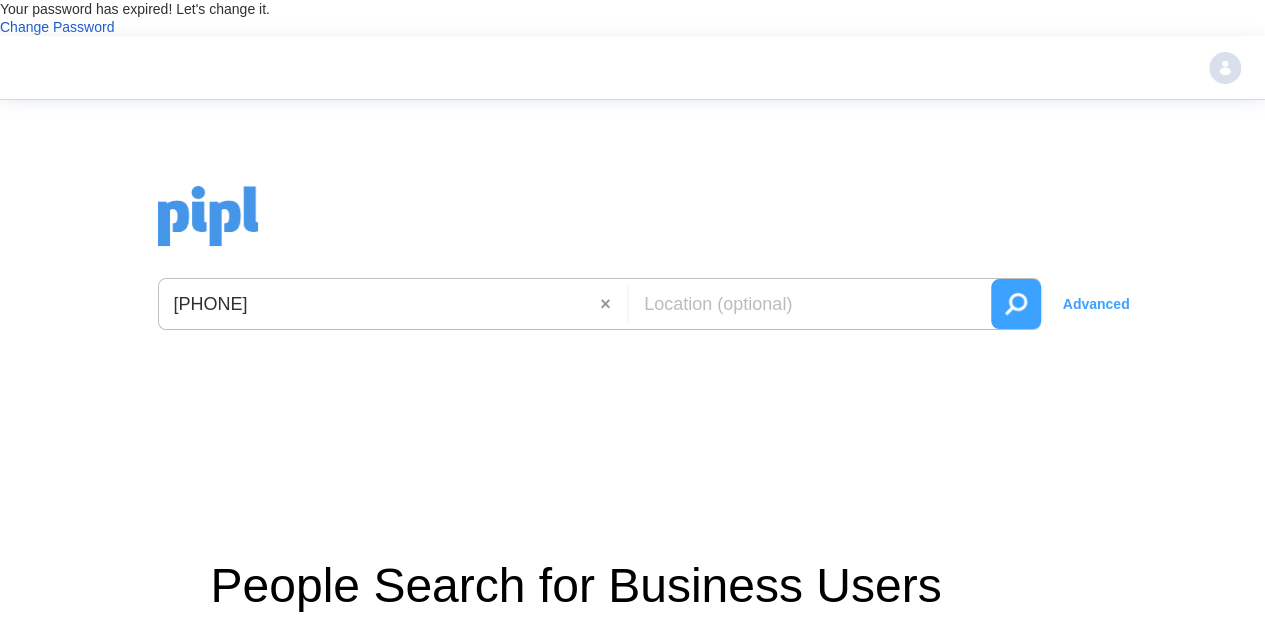 click on "[PHONE]" at bounding box center (380, 304) 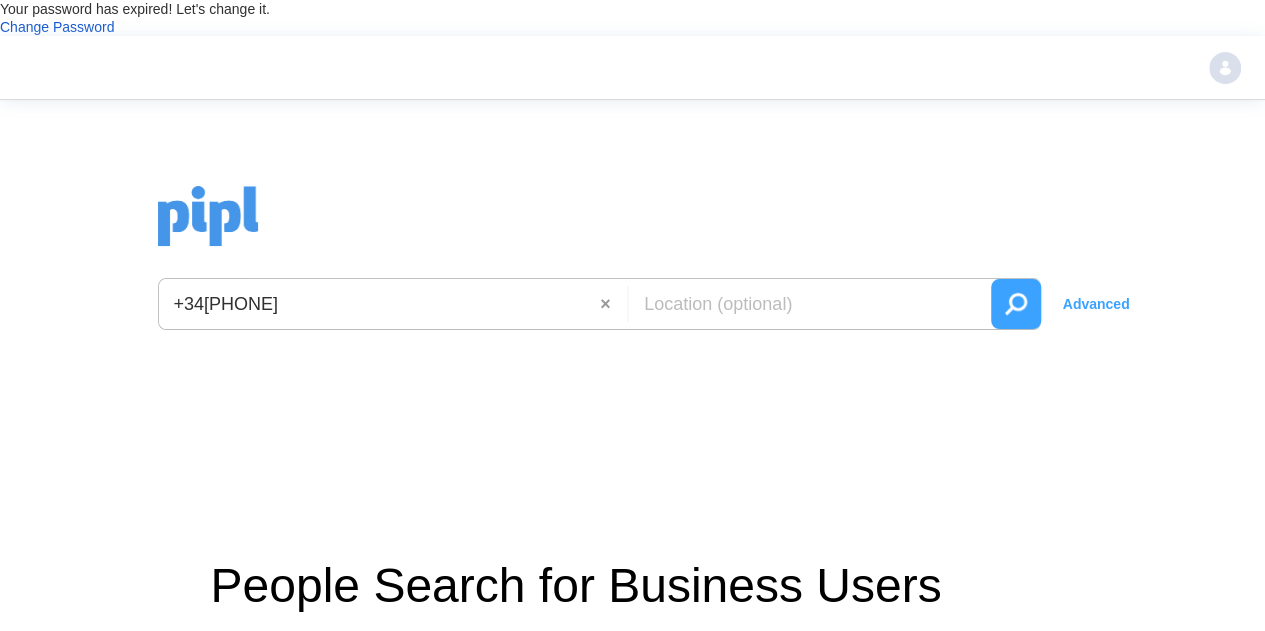 click at bounding box center [1016, 304] 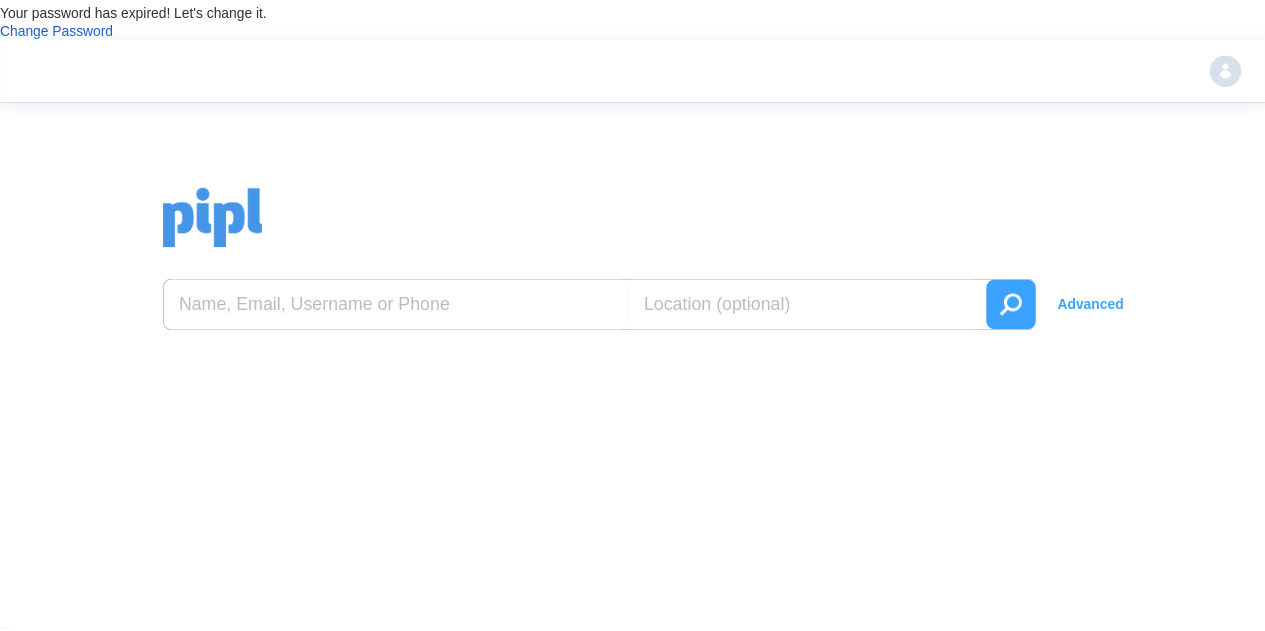 scroll, scrollTop: 0, scrollLeft: 0, axis: both 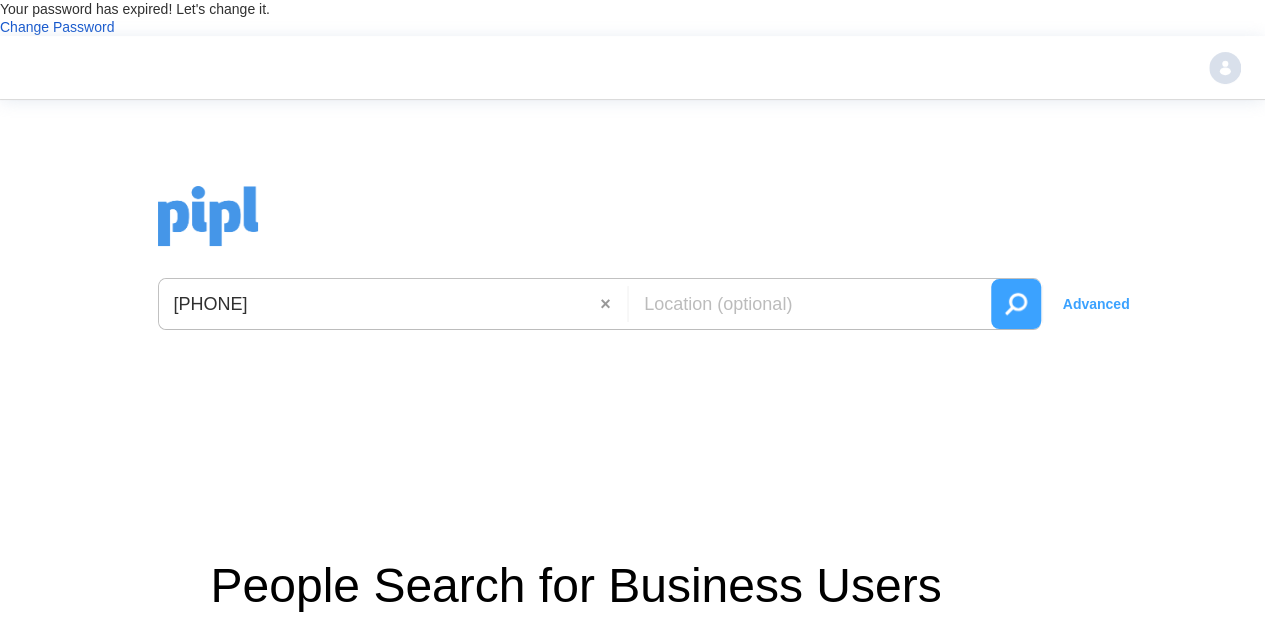 click at bounding box center (1016, 304) 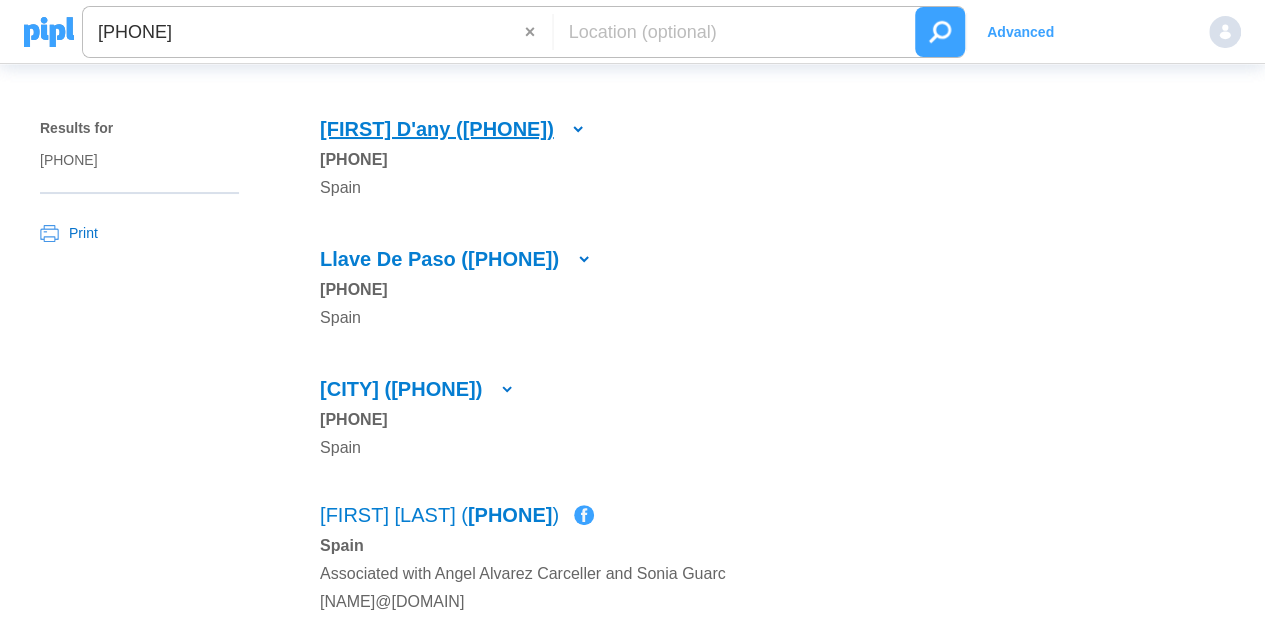 click on "Miguel D'any ( +34 676 16 02 43 )" at bounding box center (437, 129) 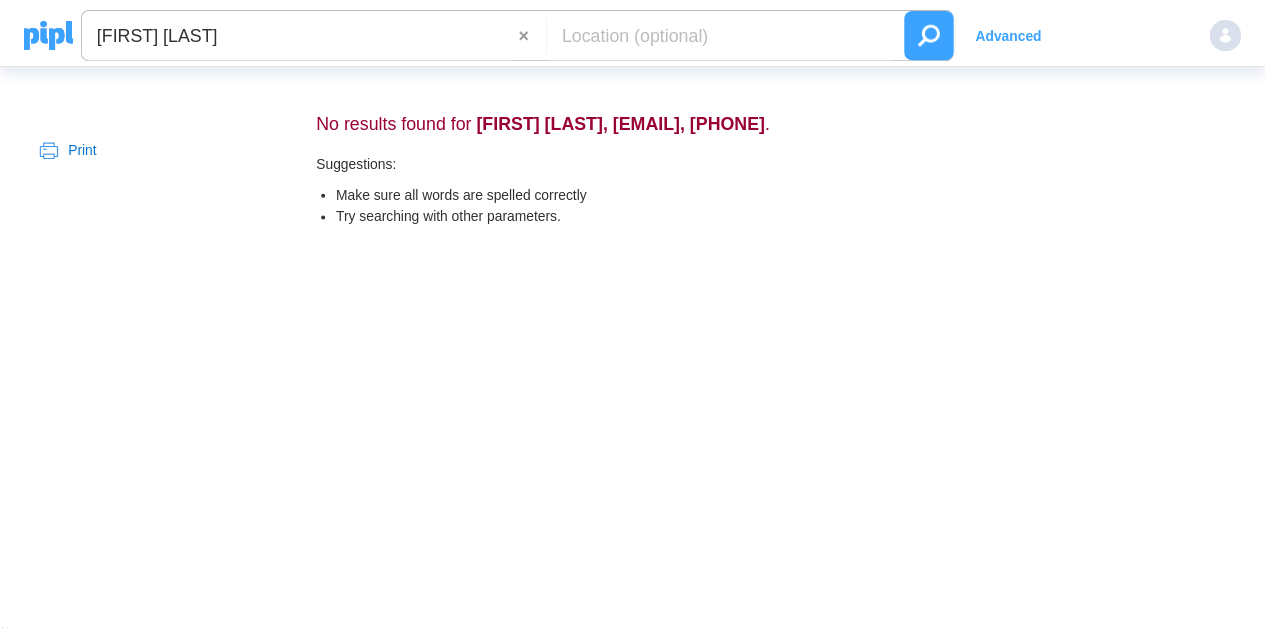 scroll, scrollTop: 0, scrollLeft: 0, axis: both 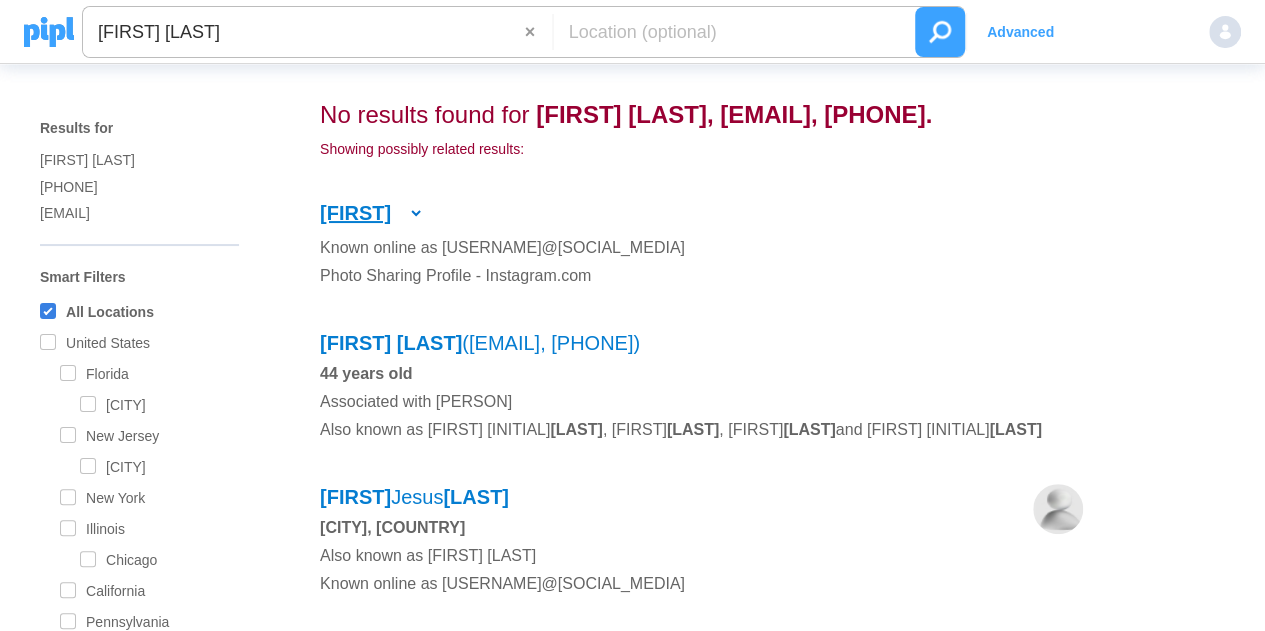 click on "[FIRST]" at bounding box center [355, 213] 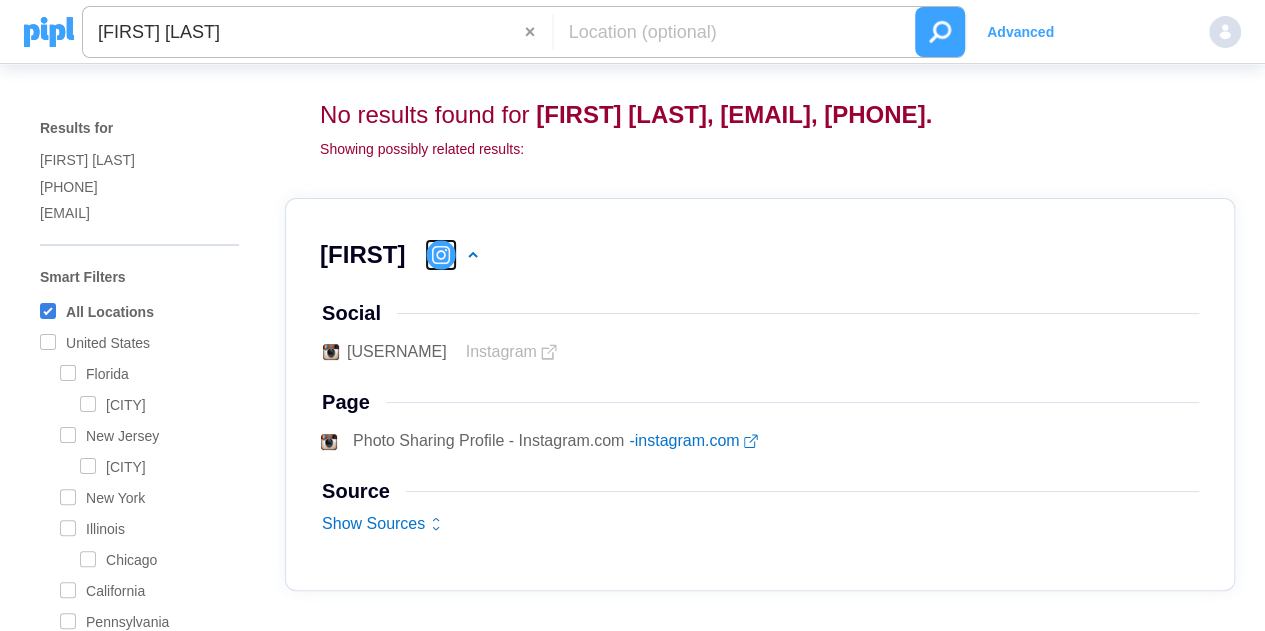 click at bounding box center (440, 255) 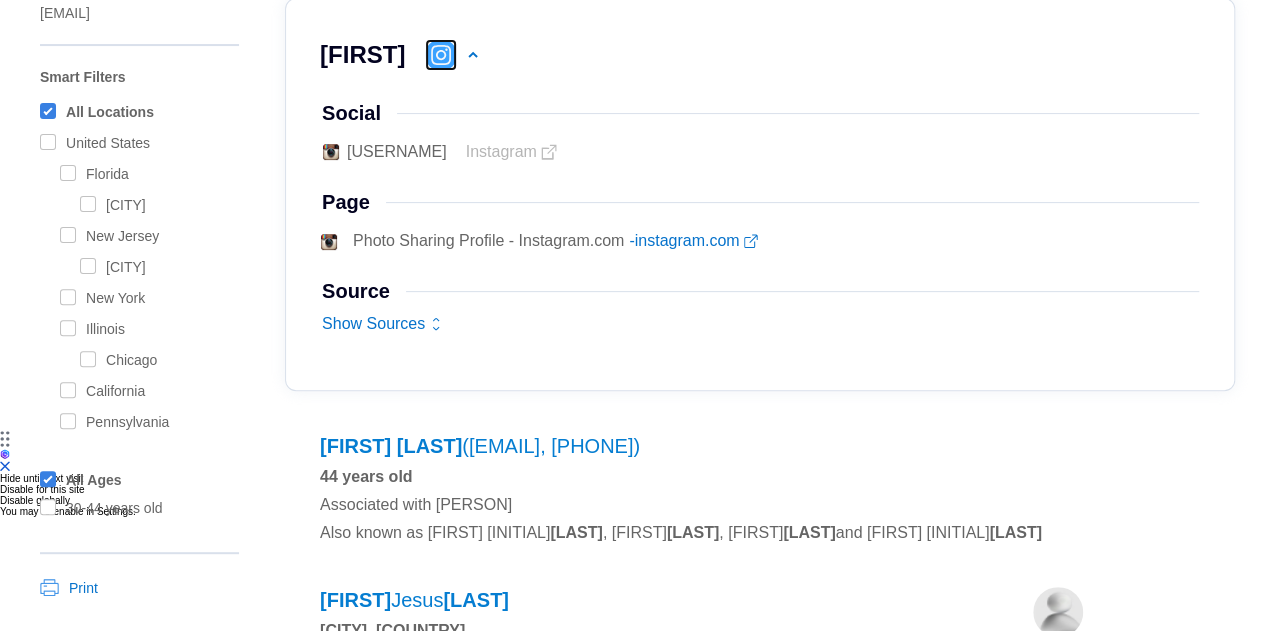 scroll, scrollTop: 0, scrollLeft: 0, axis: both 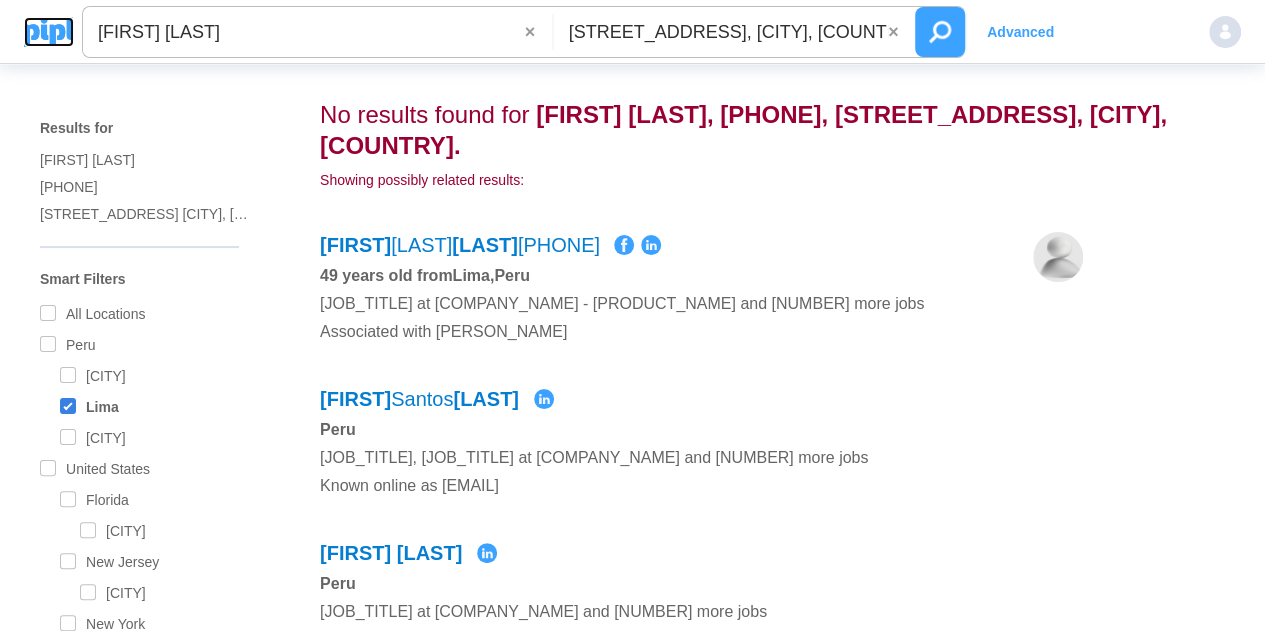 click at bounding box center (49, 32) 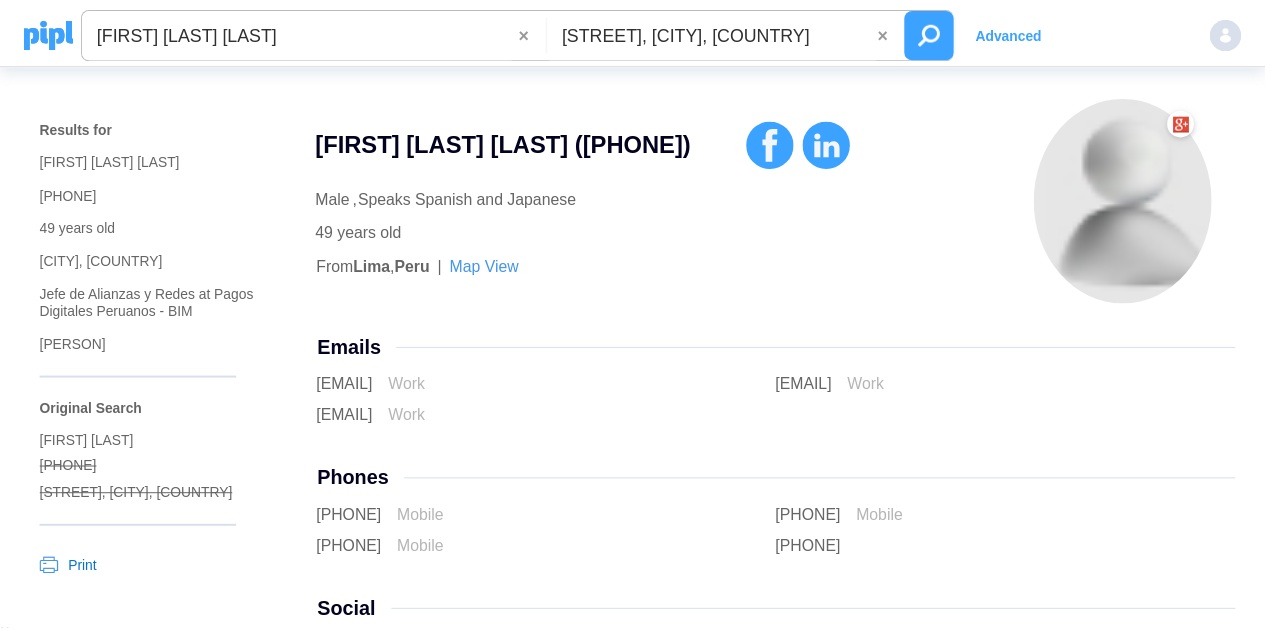 scroll, scrollTop: 0, scrollLeft: 0, axis: both 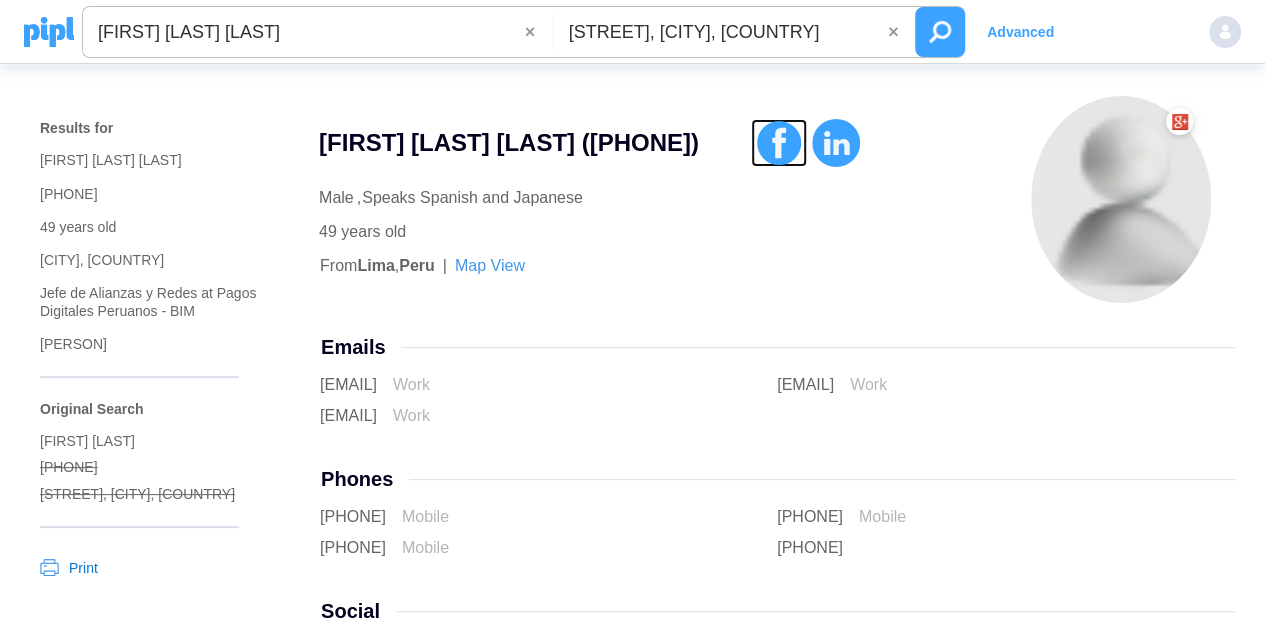 click at bounding box center (779, 143) 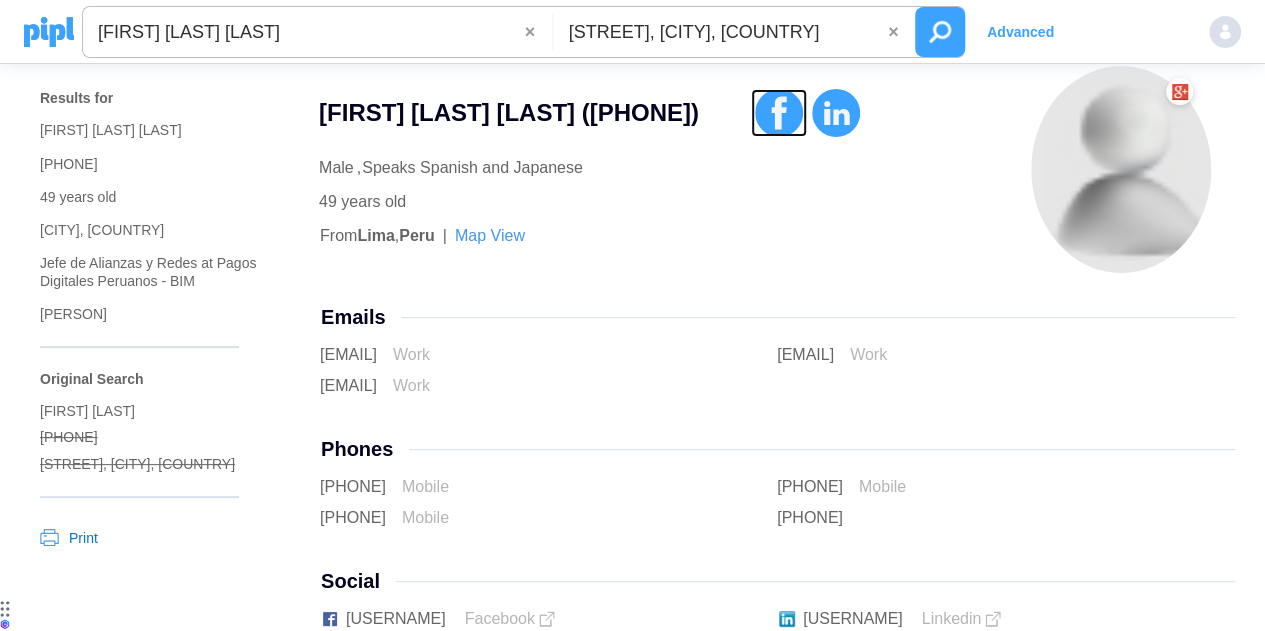 scroll, scrollTop: 0, scrollLeft: 0, axis: both 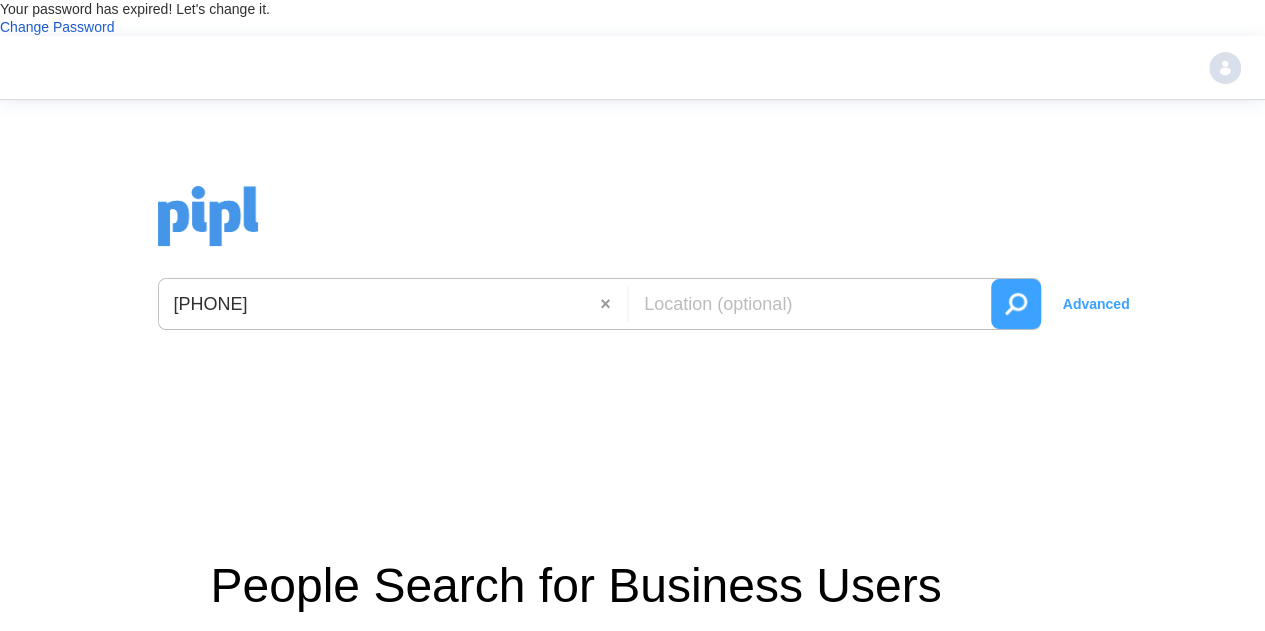 click on "[PHONE]" at bounding box center (380, 304) 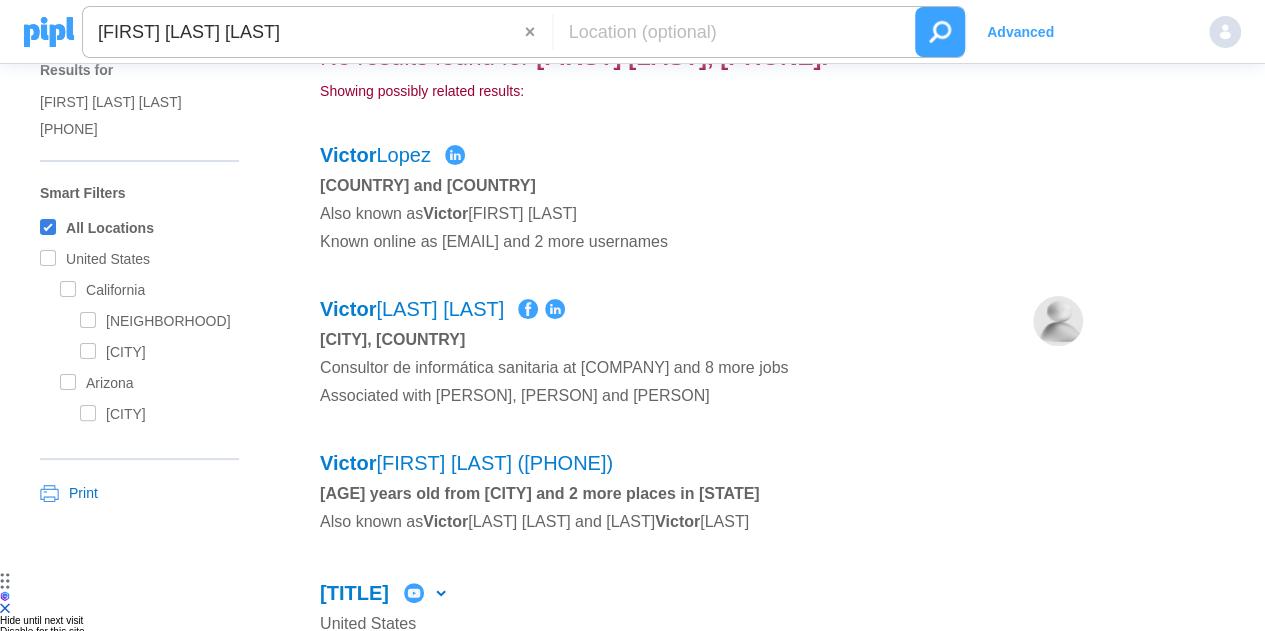 scroll, scrollTop: 0, scrollLeft: 0, axis: both 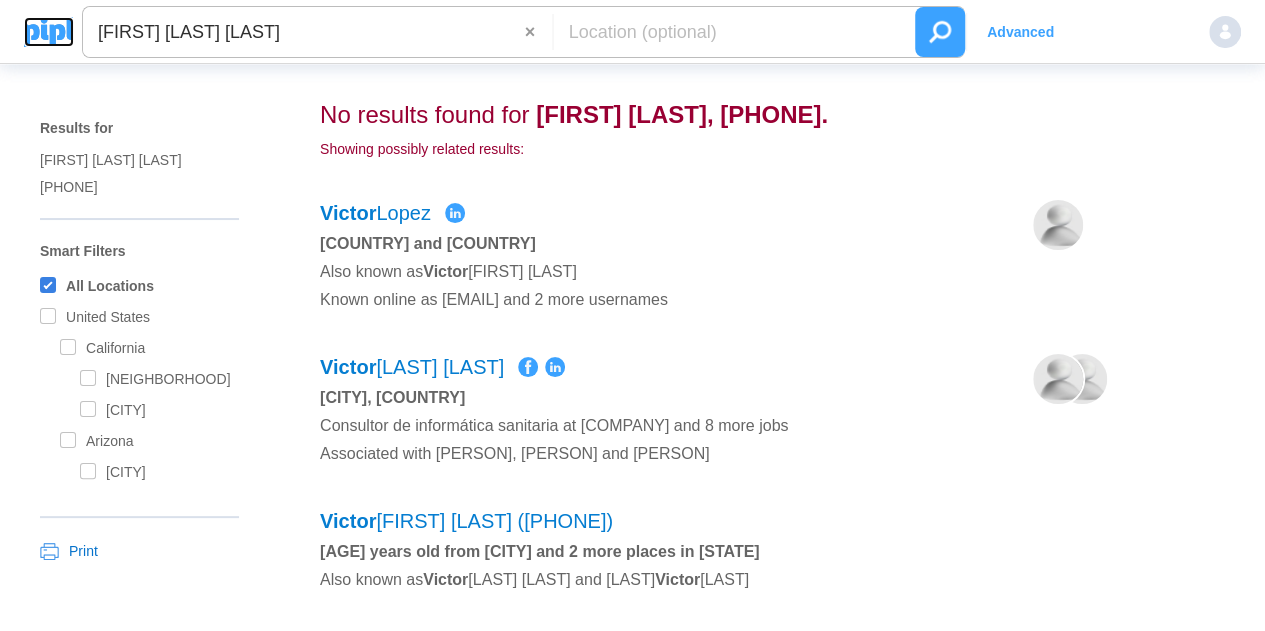 click at bounding box center (49, 32) 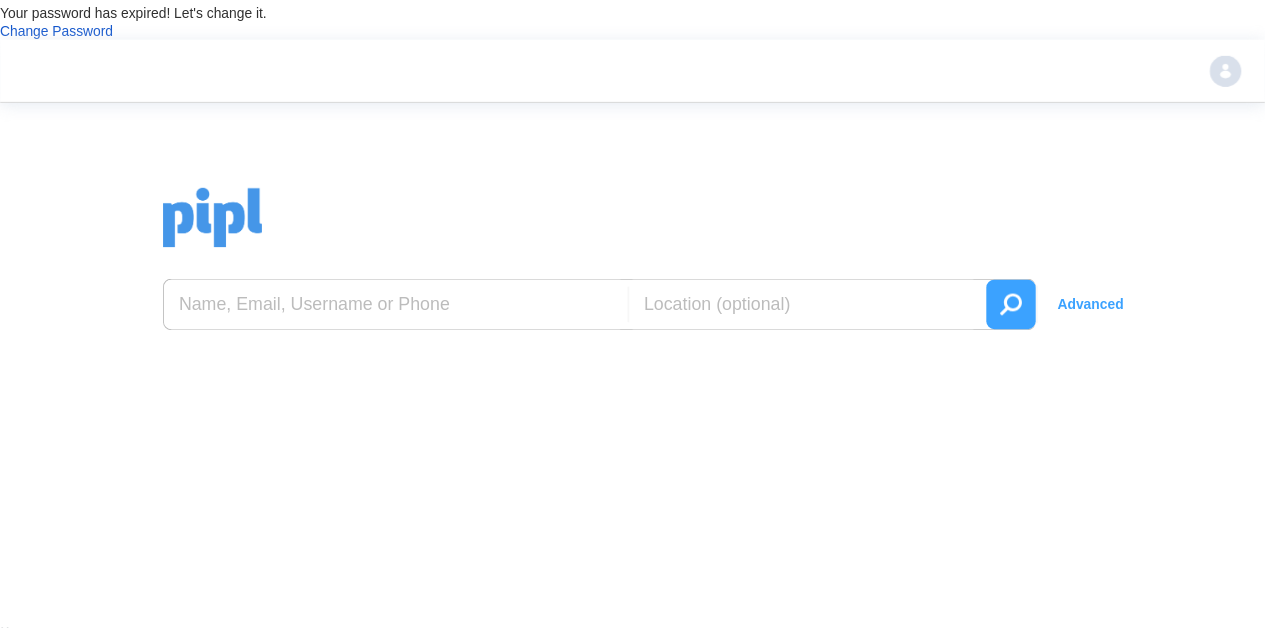scroll, scrollTop: 0, scrollLeft: 0, axis: both 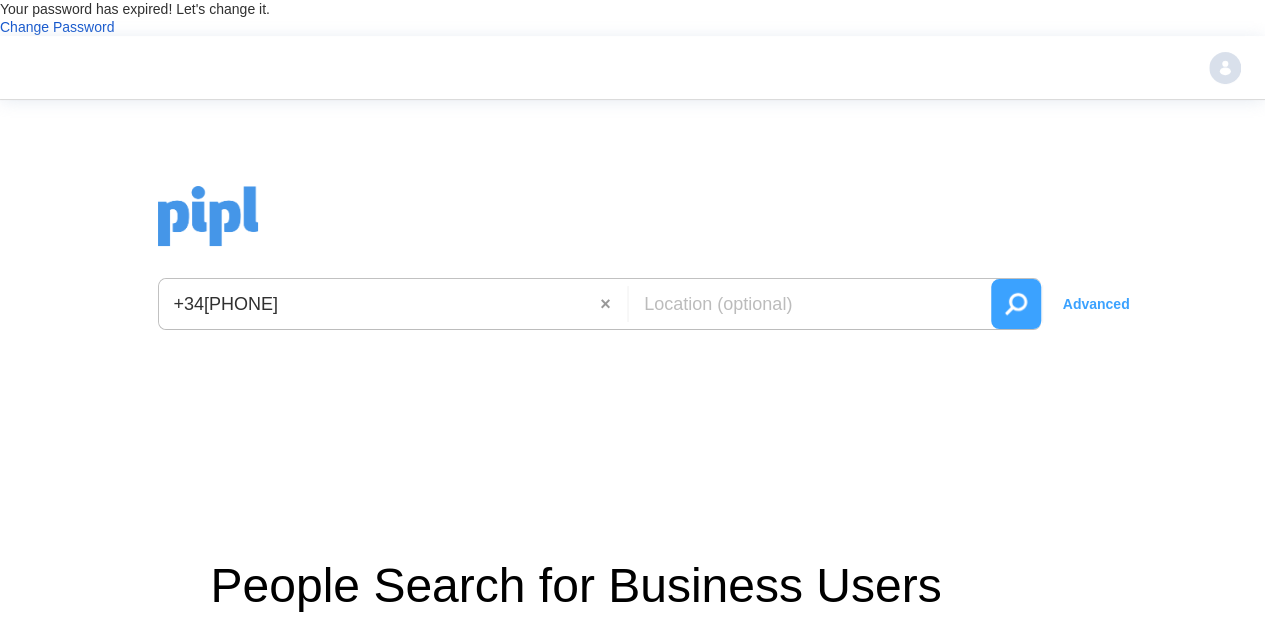 click at bounding box center [1016, 304] 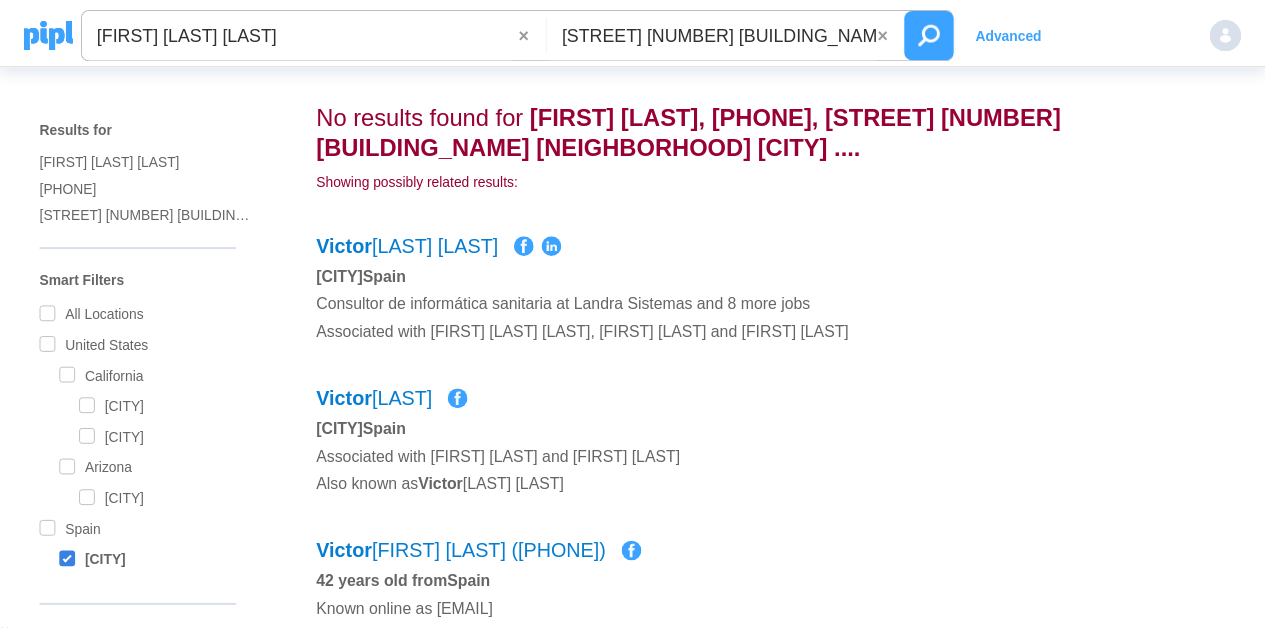 scroll, scrollTop: 0, scrollLeft: 0, axis: both 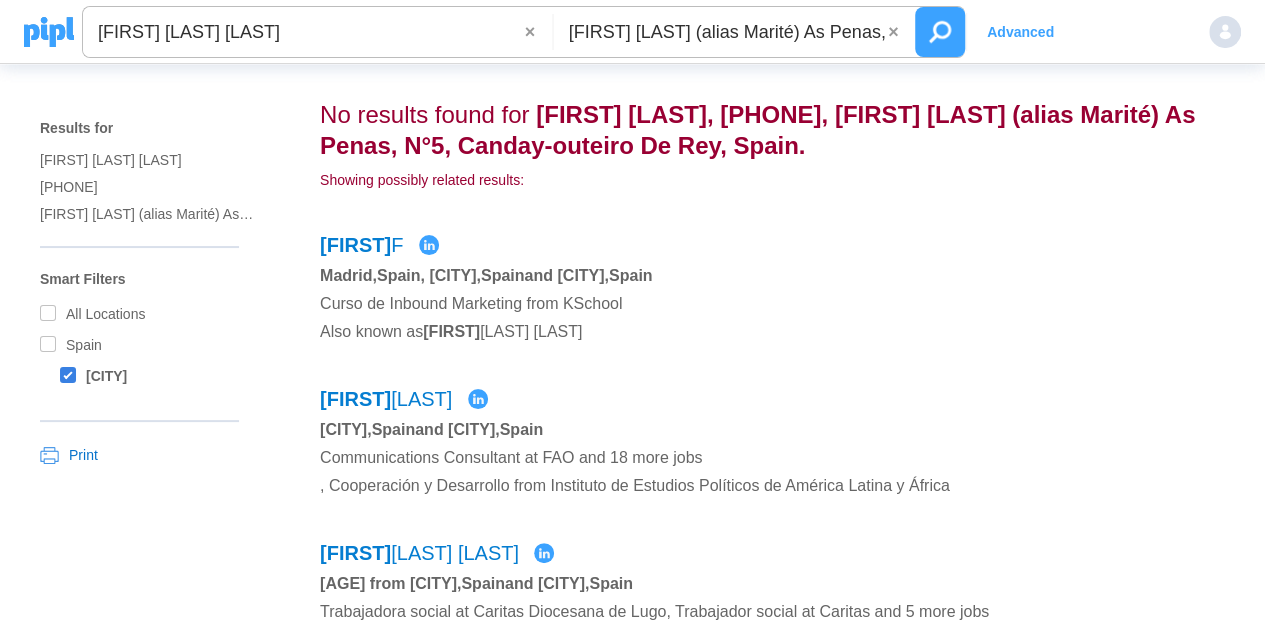 drag, startPoint x: 59, startPoint y: 27, endPoint x: 205, endPoint y: 166, distance: 201.58621 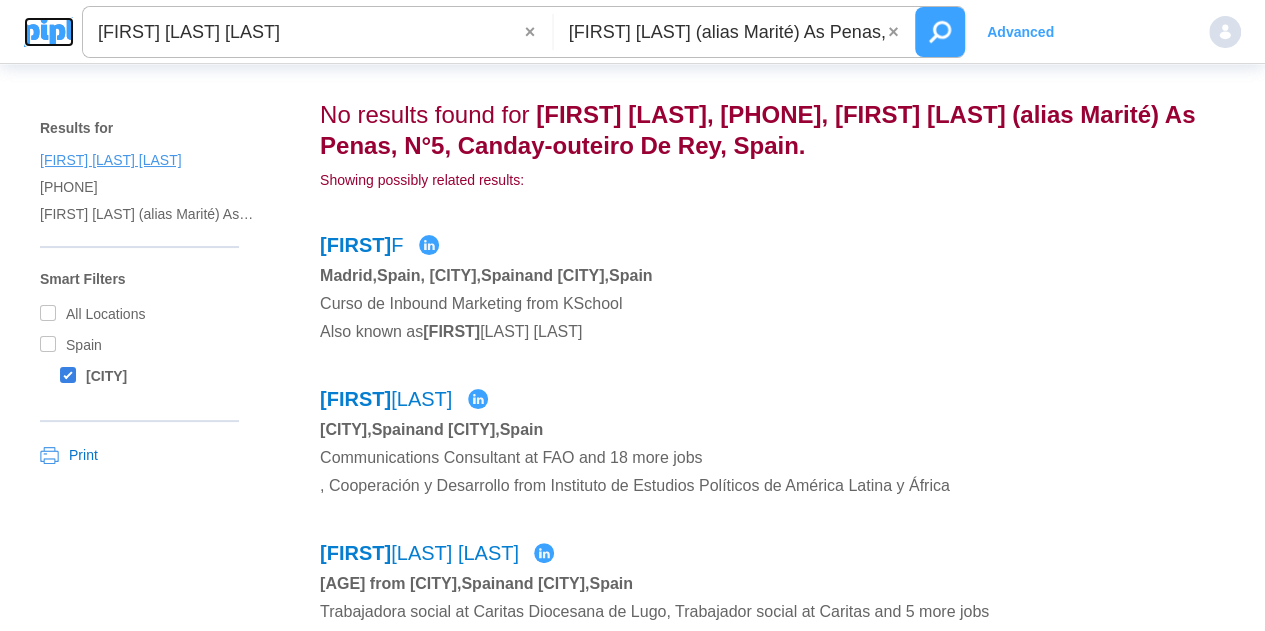 click at bounding box center (49, 32) 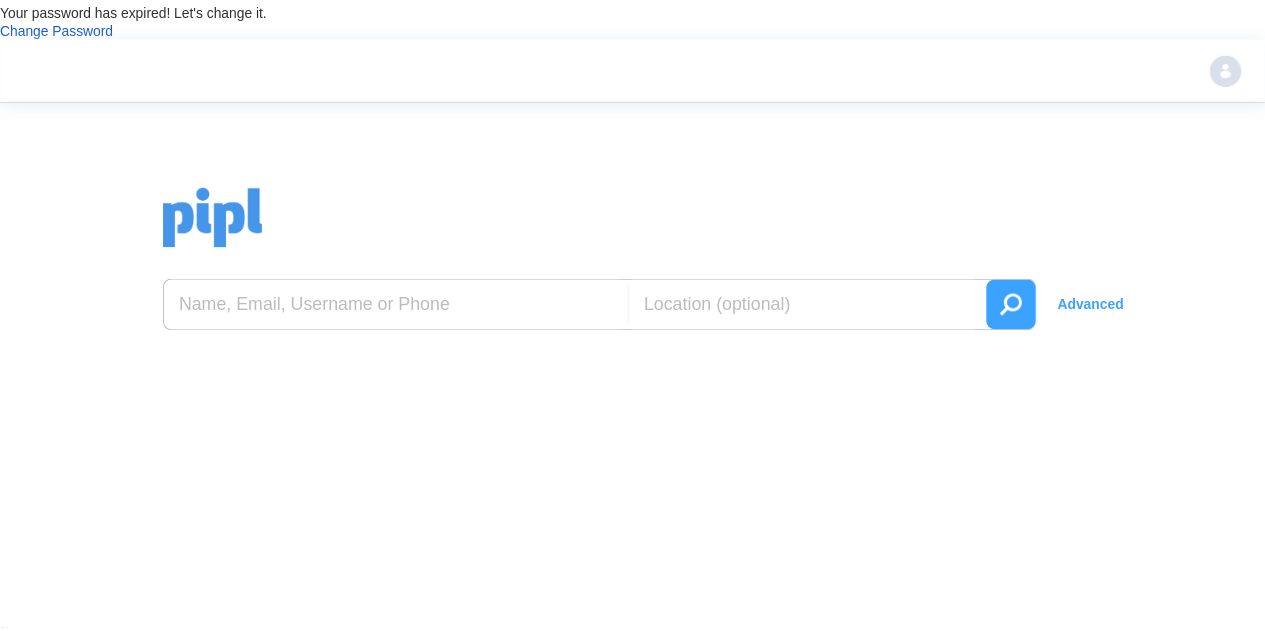 scroll, scrollTop: 0, scrollLeft: 0, axis: both 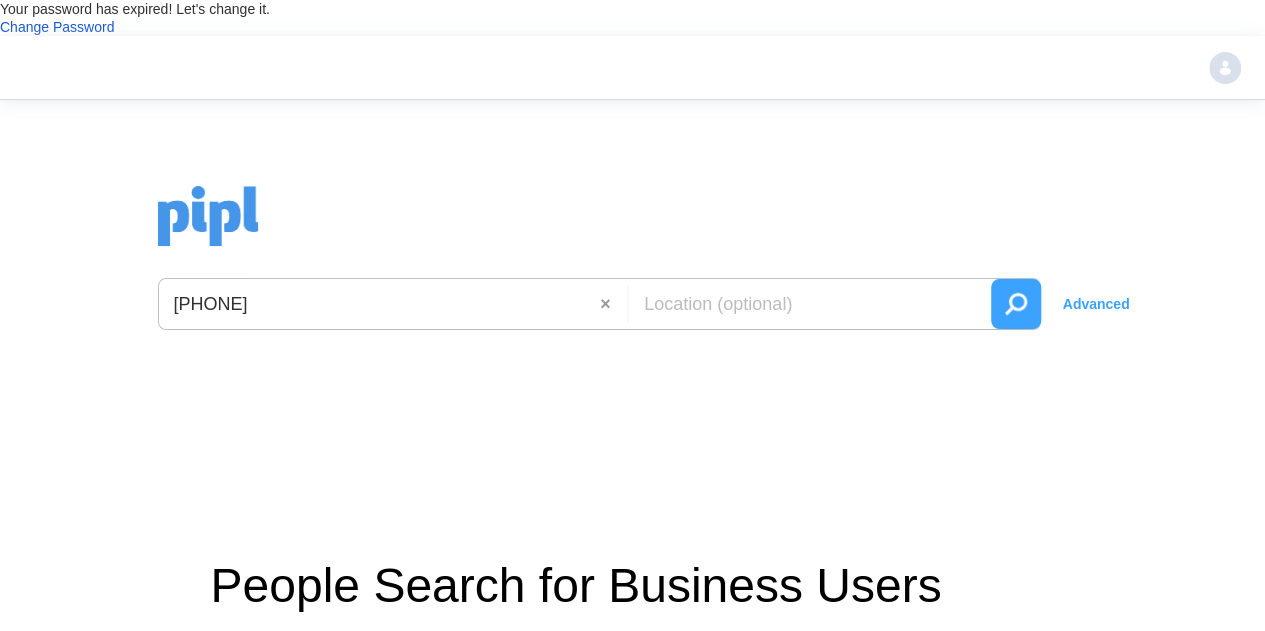 click at bounding box center (1016, 304) 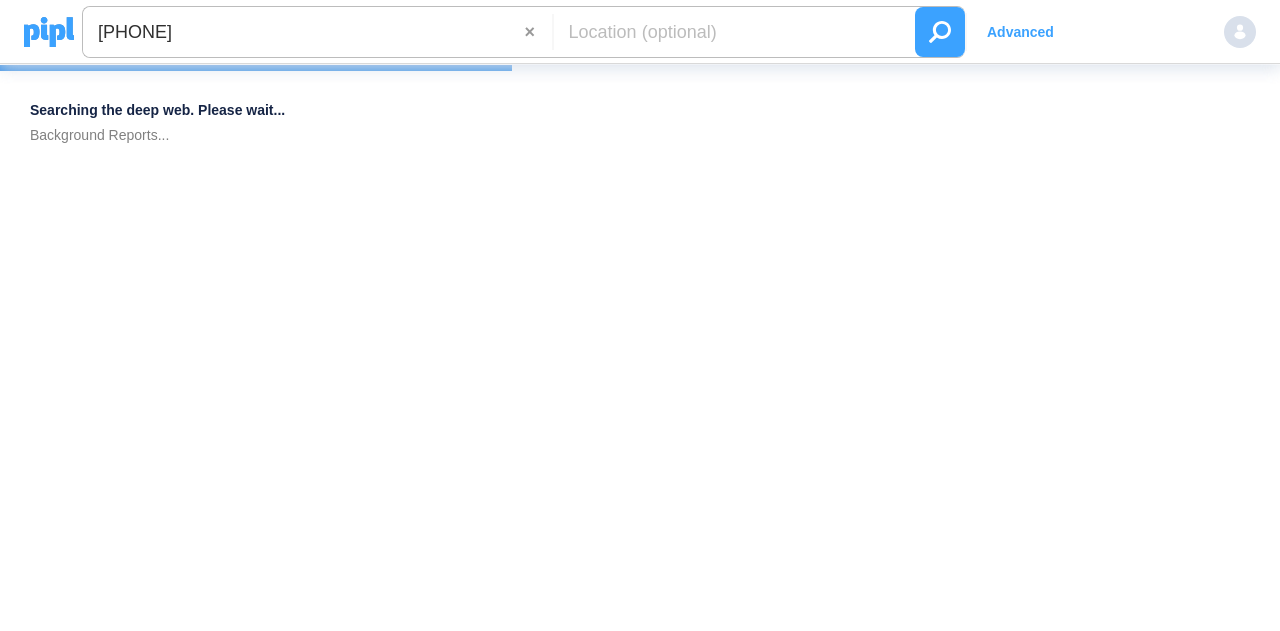 click on "[PHONE]" at bounding box center [304, 32] 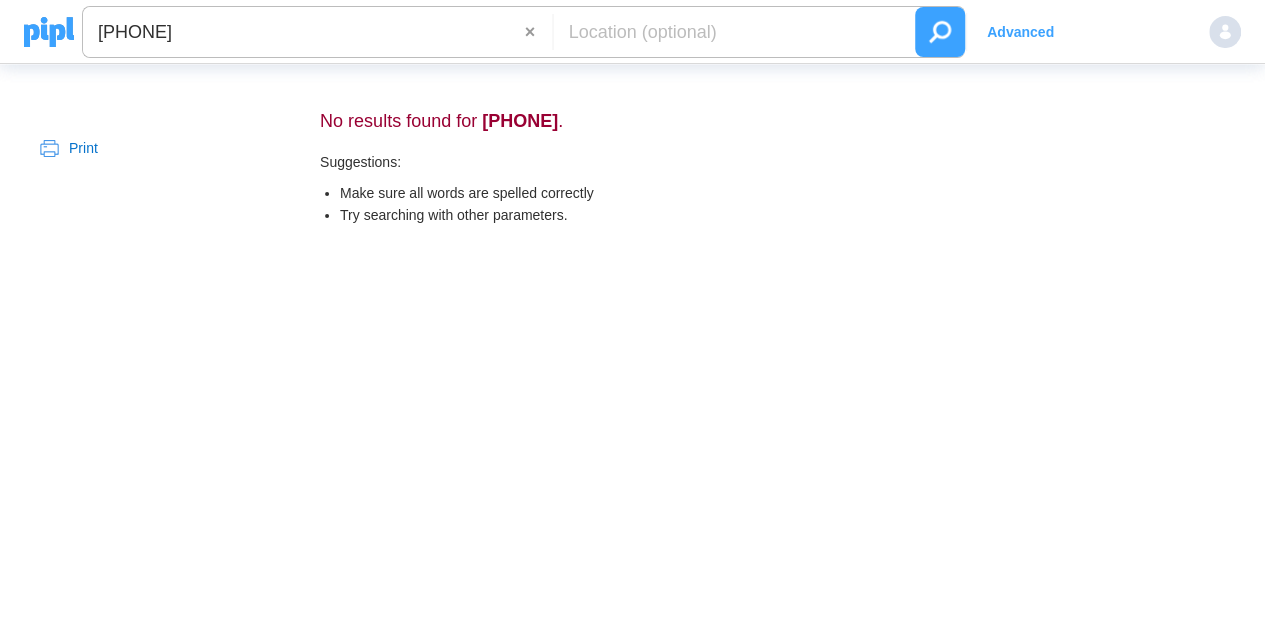 type on "[PHONE]" 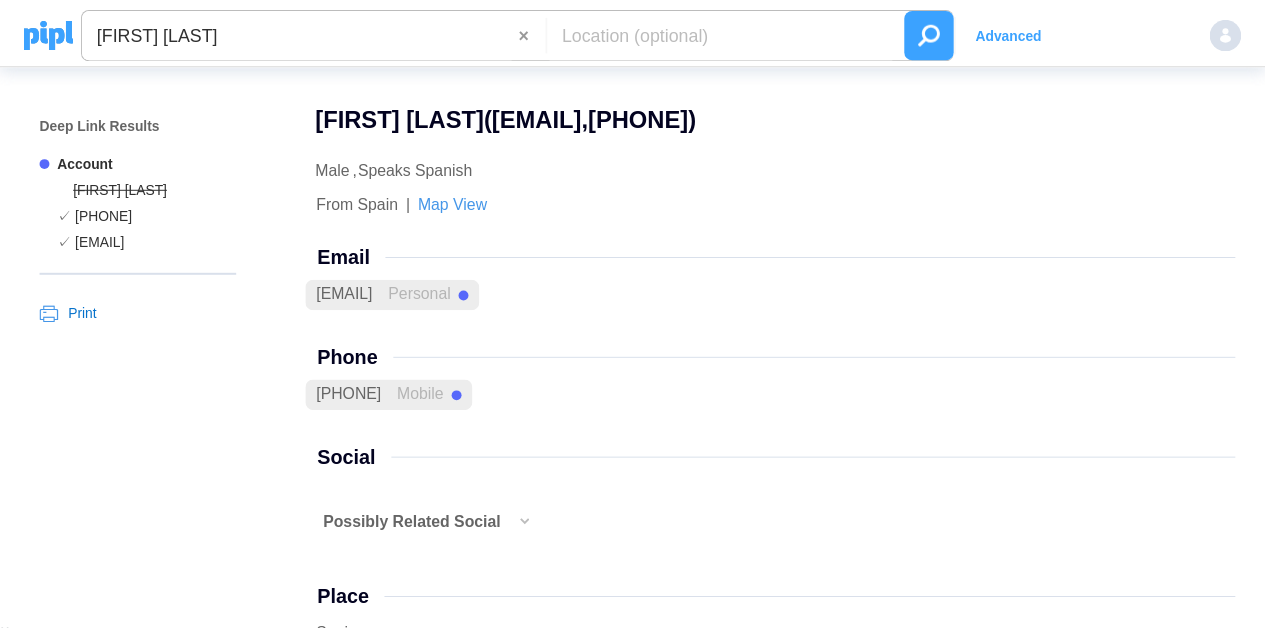 scroll, scrollTop: 0, scrollLeft: 0, axis: both 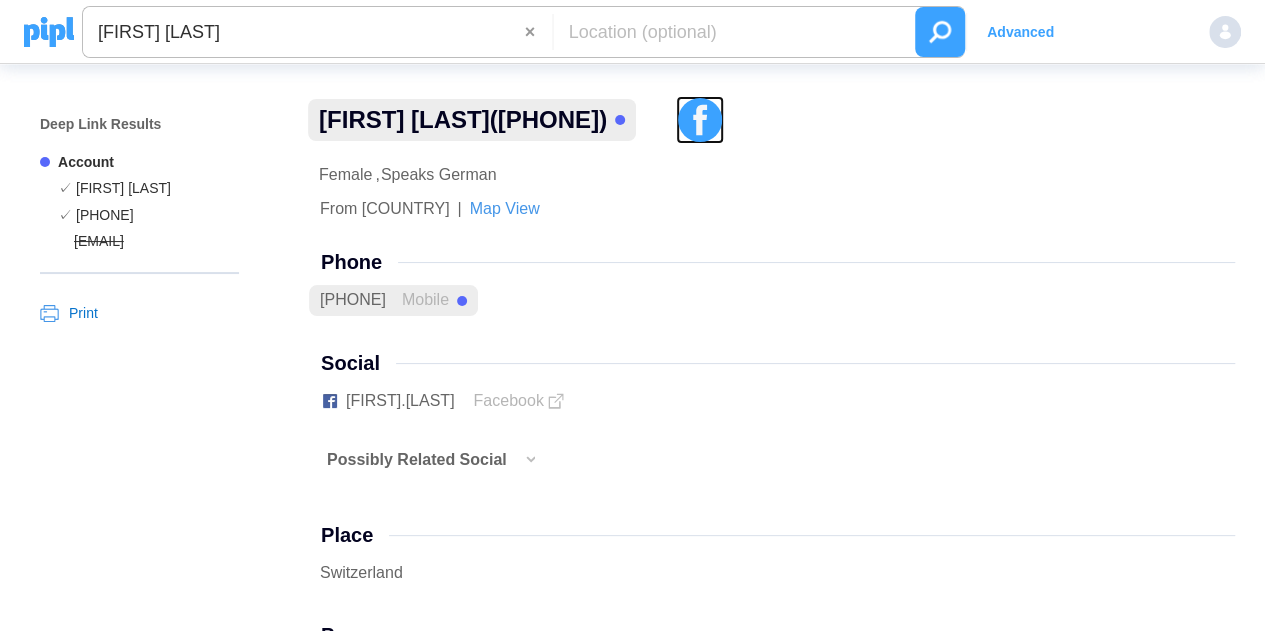 click at bounding box center (700, 120) 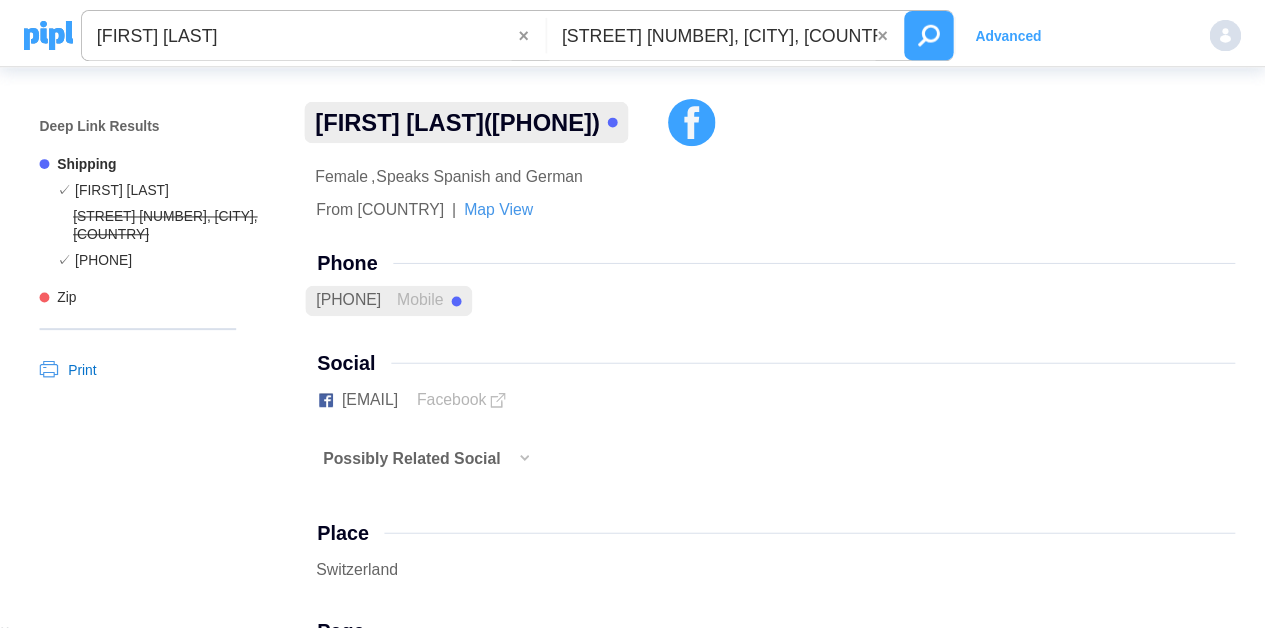scroll, scrollTop: 0, scrollLeft: 0, axis: both 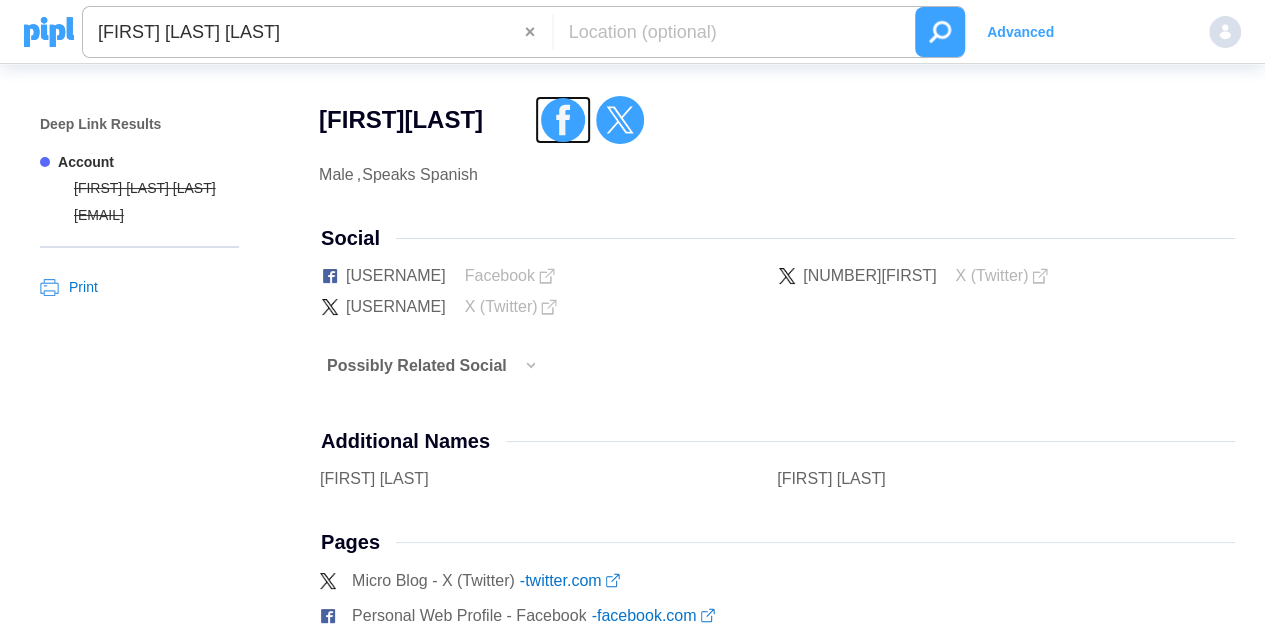 click at bounding box center [563, 120] 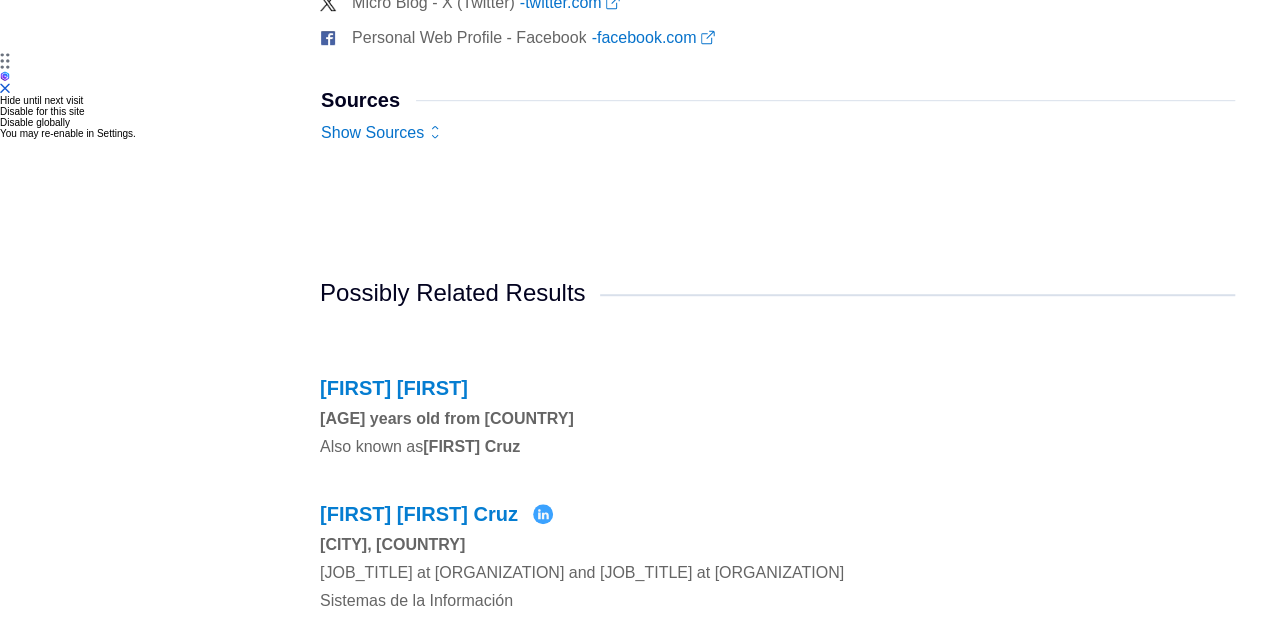 scroll, scrollTop: 0, scrollLeft: 0, axis: both 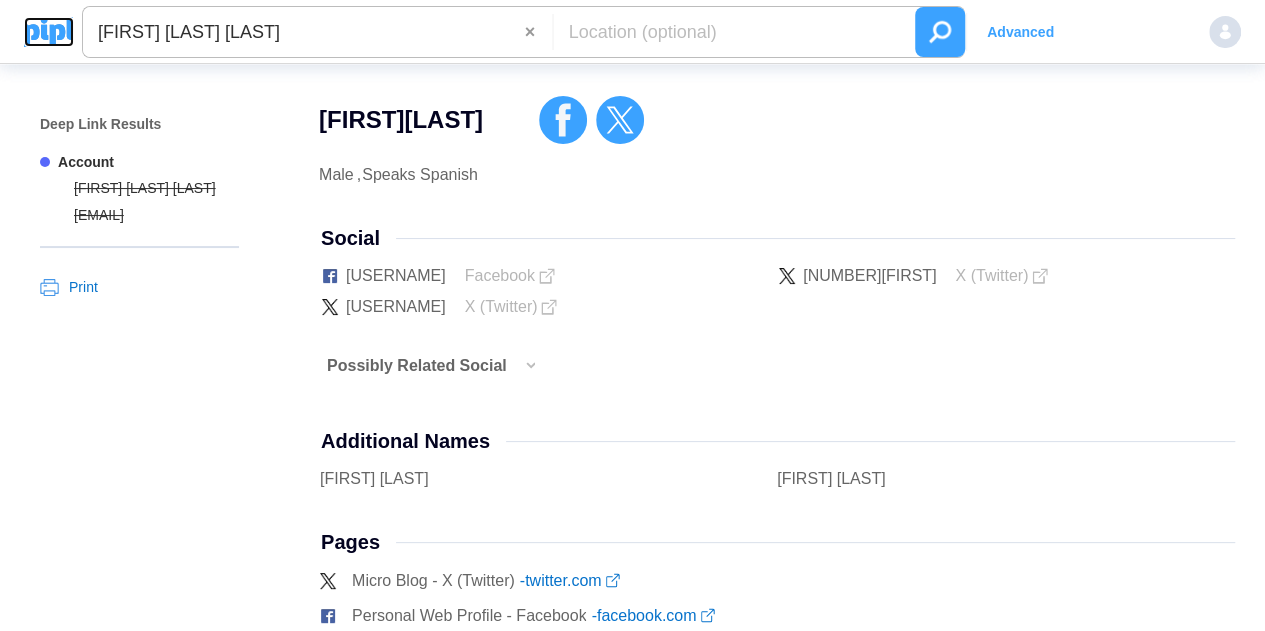 click at bounding box center (49, 32) 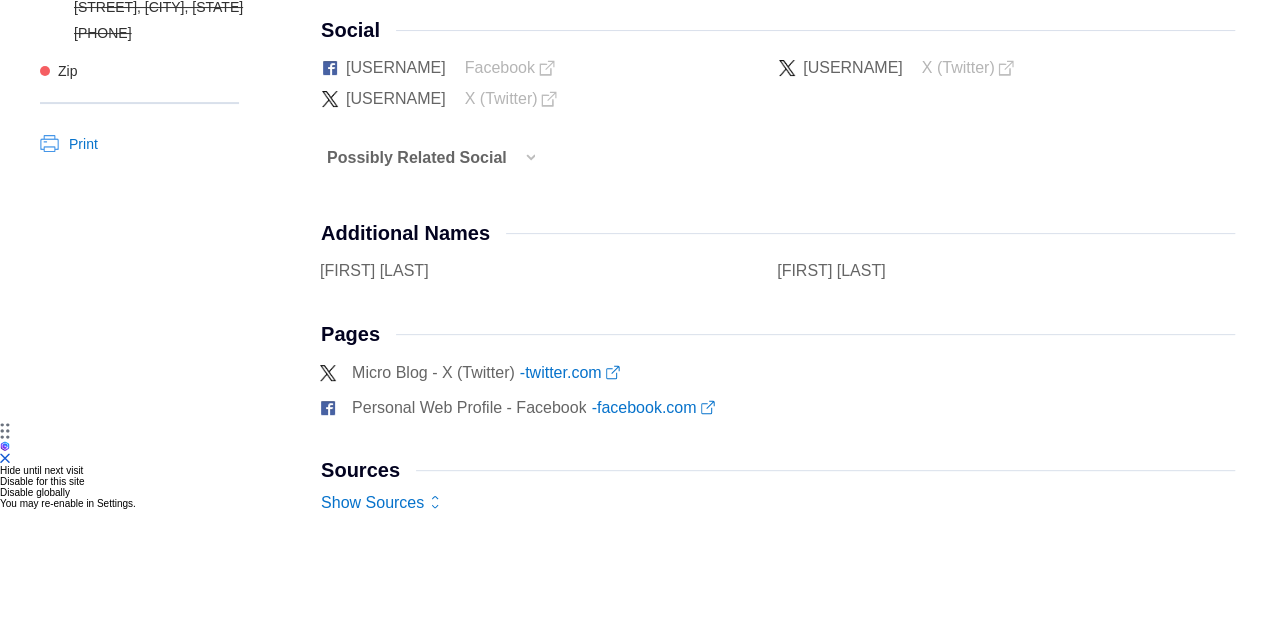 scroll, scrollTop: 0, scrollLeft: 0, axis: both 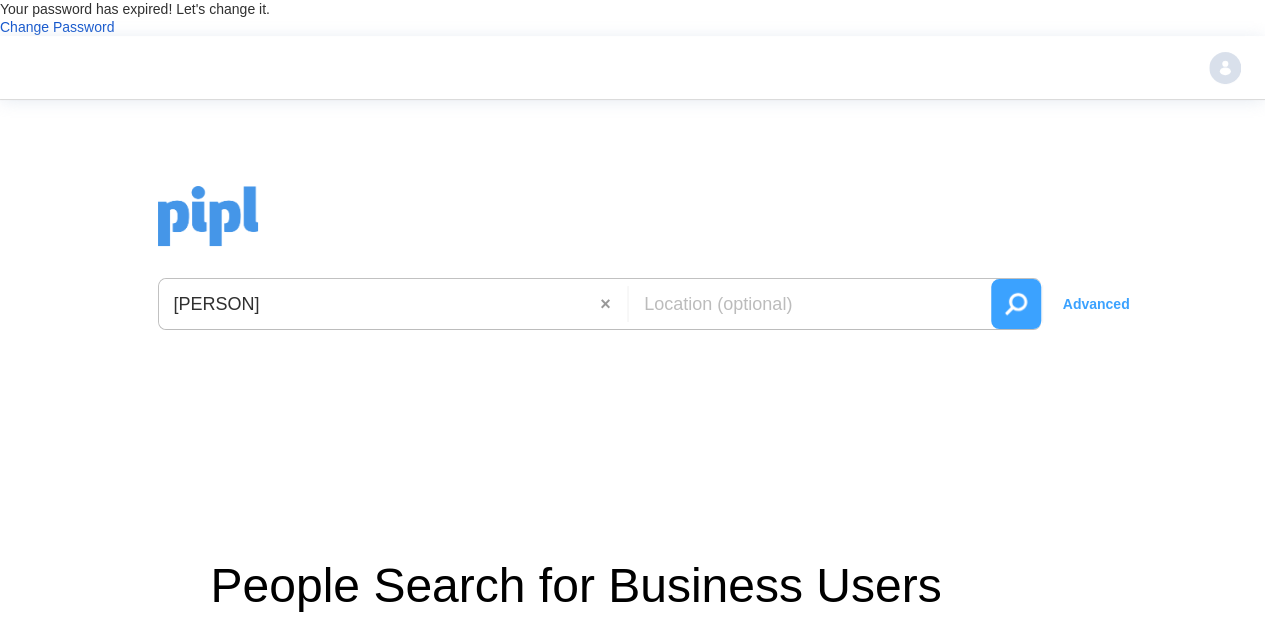 click at bounding box center [1016, 304] 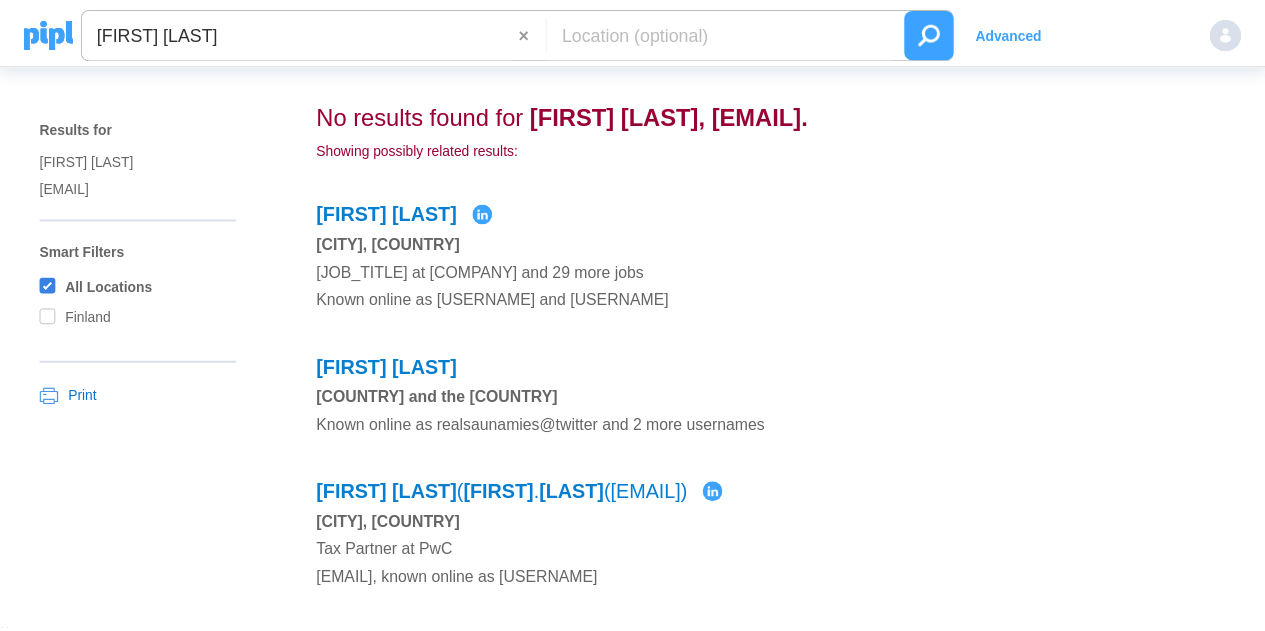 scroll, scrollTop: 0, scrollLeft: 0, axis: both 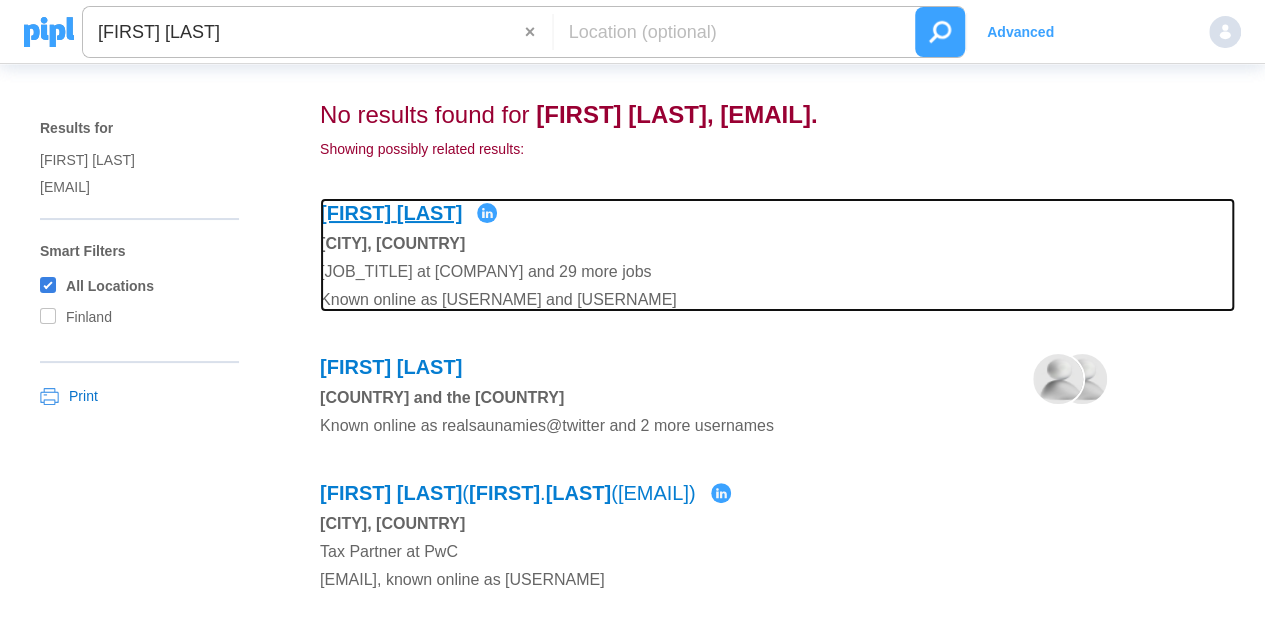 click on "[LAST]" at bounding box center [430, 213] 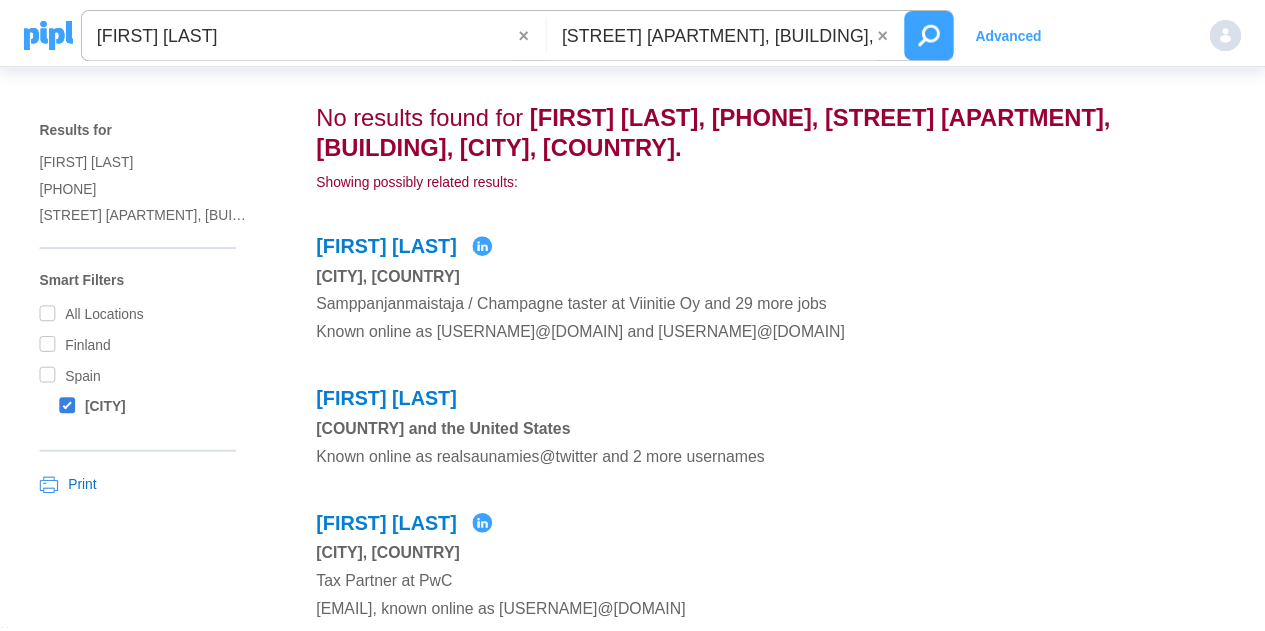 scroll, scrollTop: 0, scrollLeft: 0, axis: both 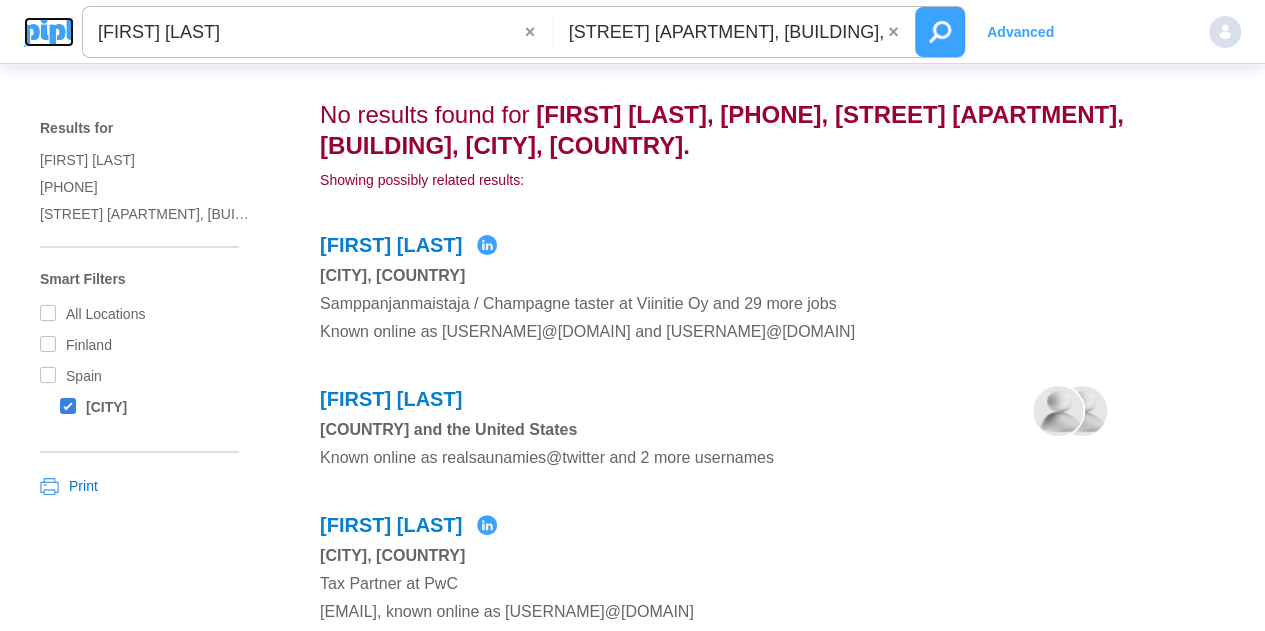 click at bounding box center [49, 32] 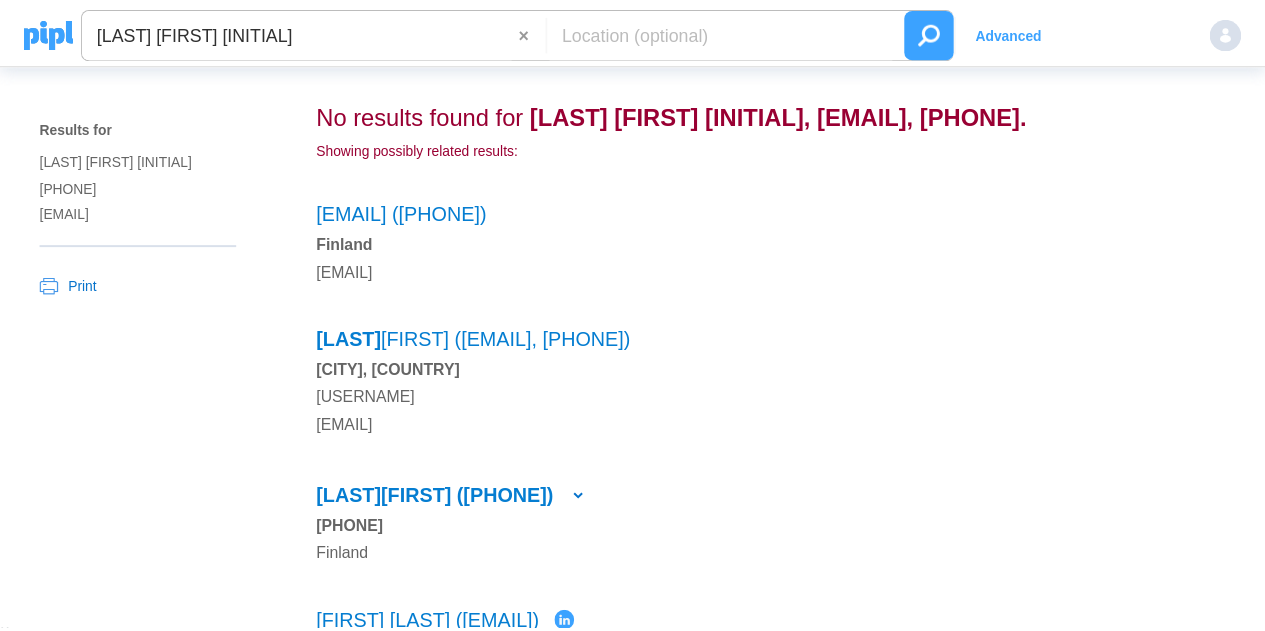 scroll, scrollTop: 0, scrollLeft: 0, axis: both 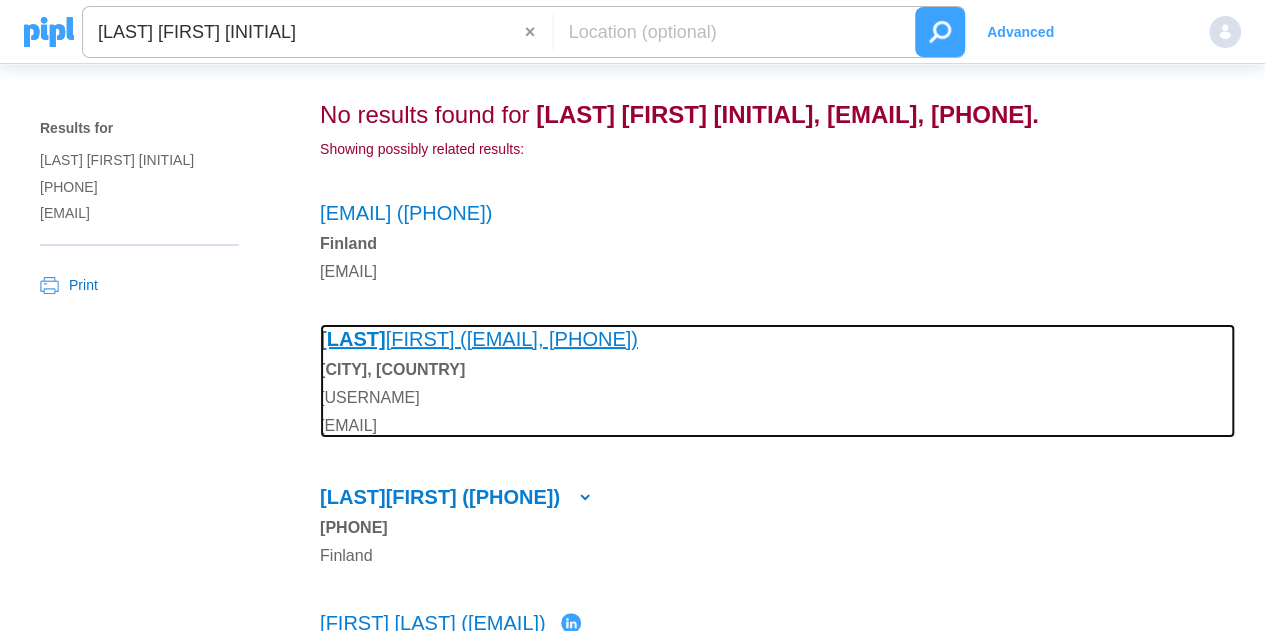click on "[LAST]" at bounding box center [353, 339] 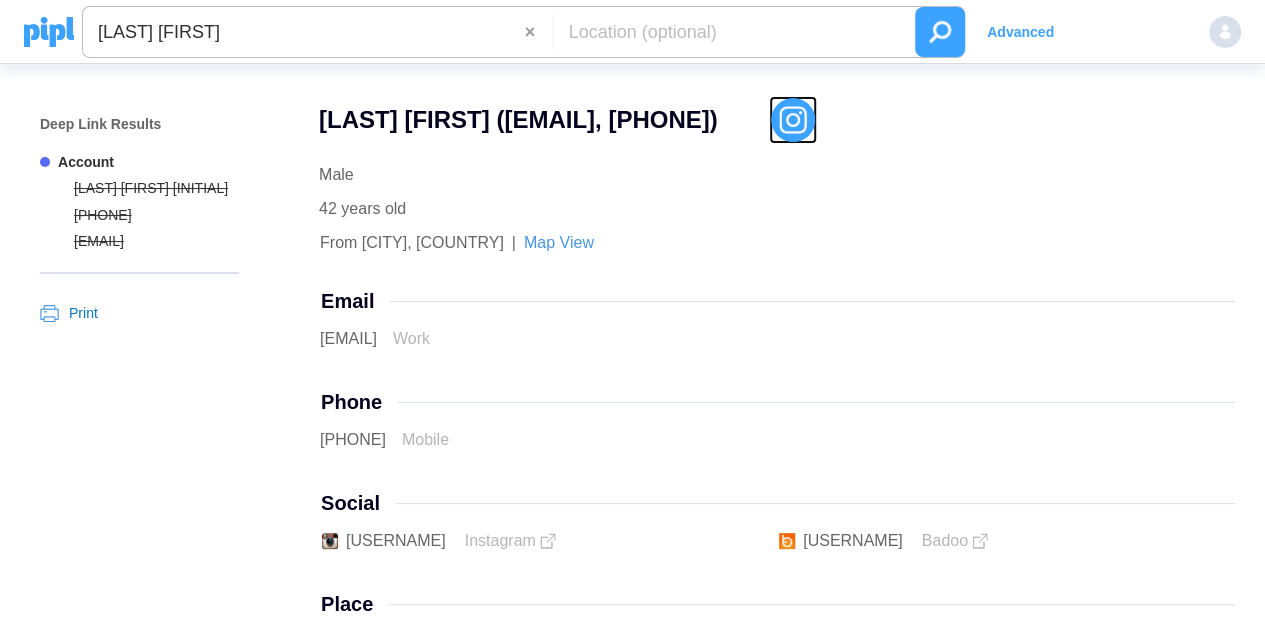click at bounding box center (793, 120) 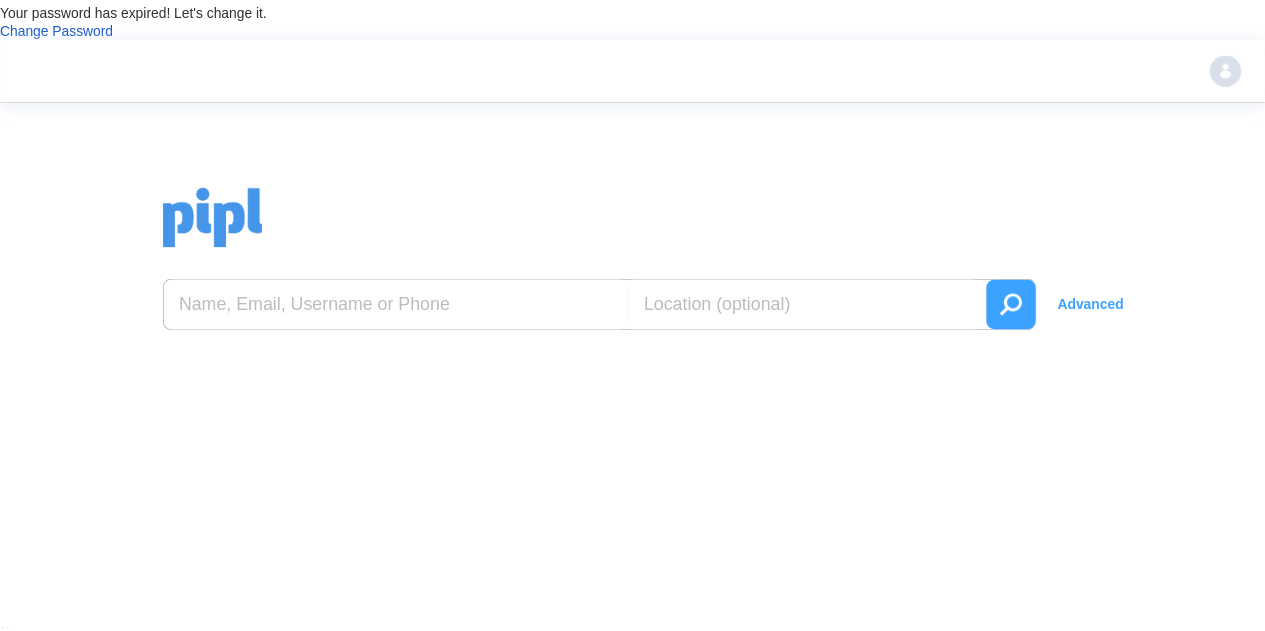 scroll, scrollTop: 0, scrollLeft: 0, axis: both 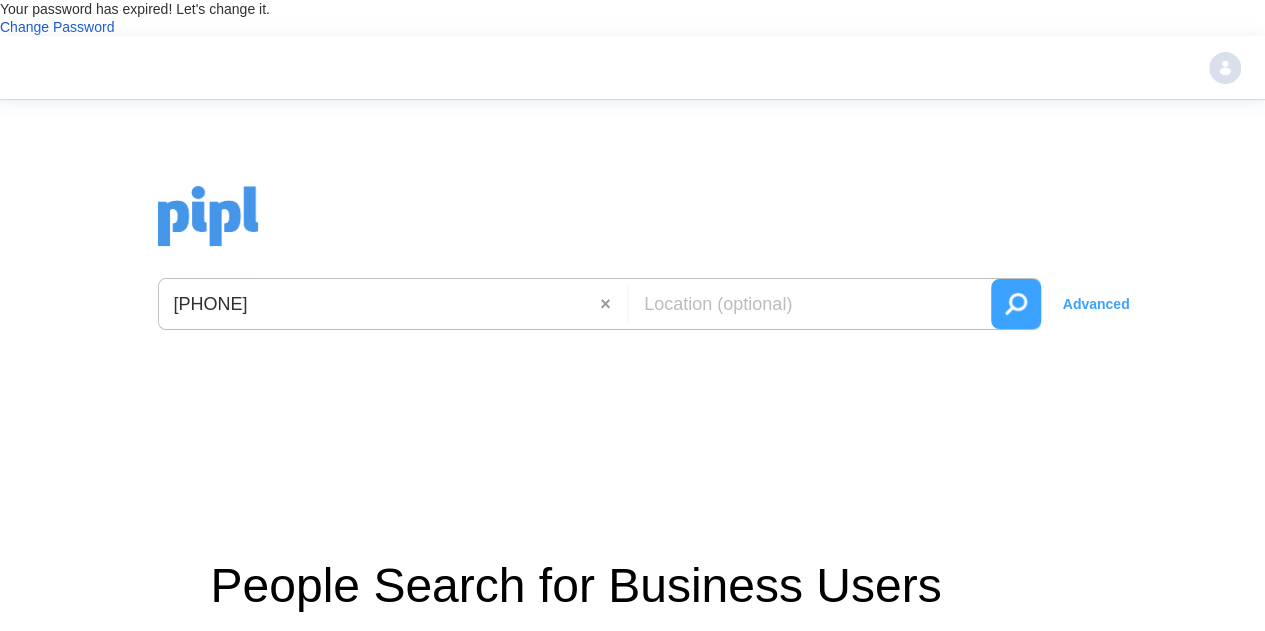 click on "[PHONE]" at bounding box center [380, 304] 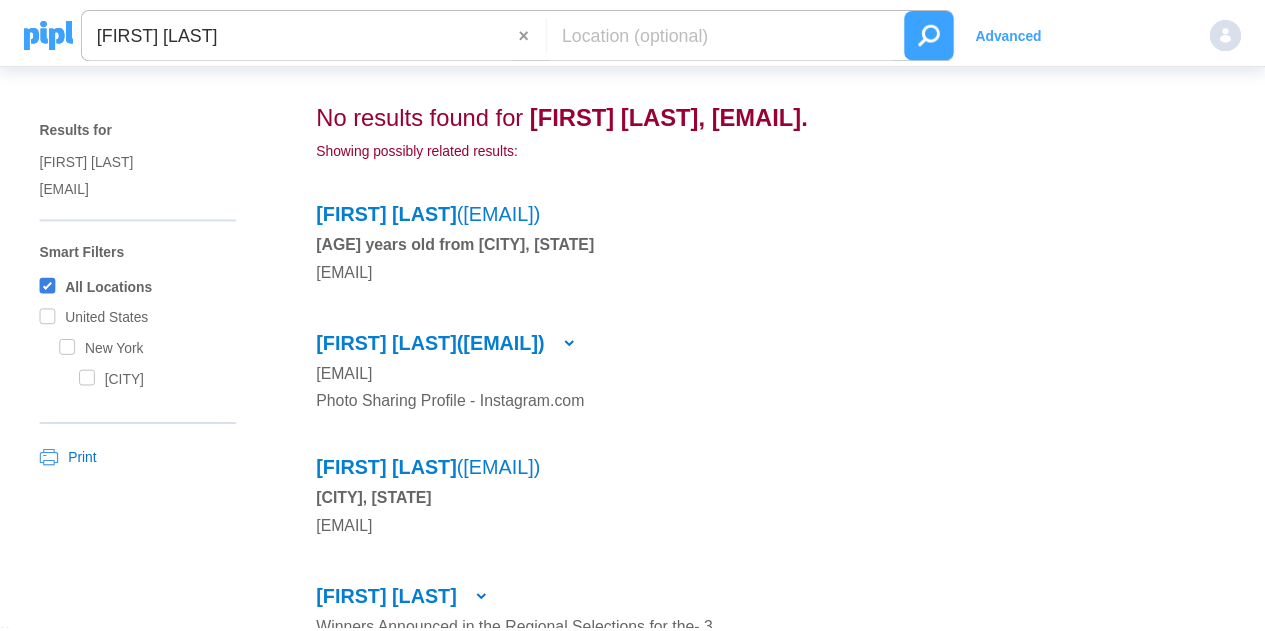 scroll, scrollTop: 0, scrollLeft: 0, axis: both 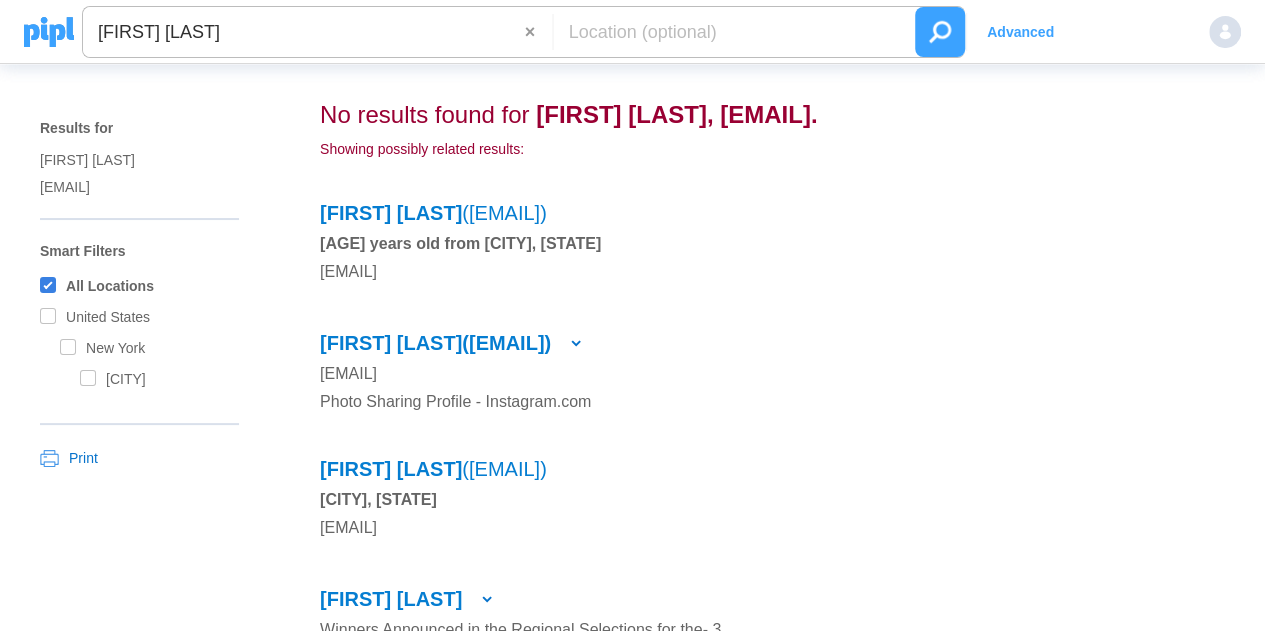 click at bounding box center (729, 32) 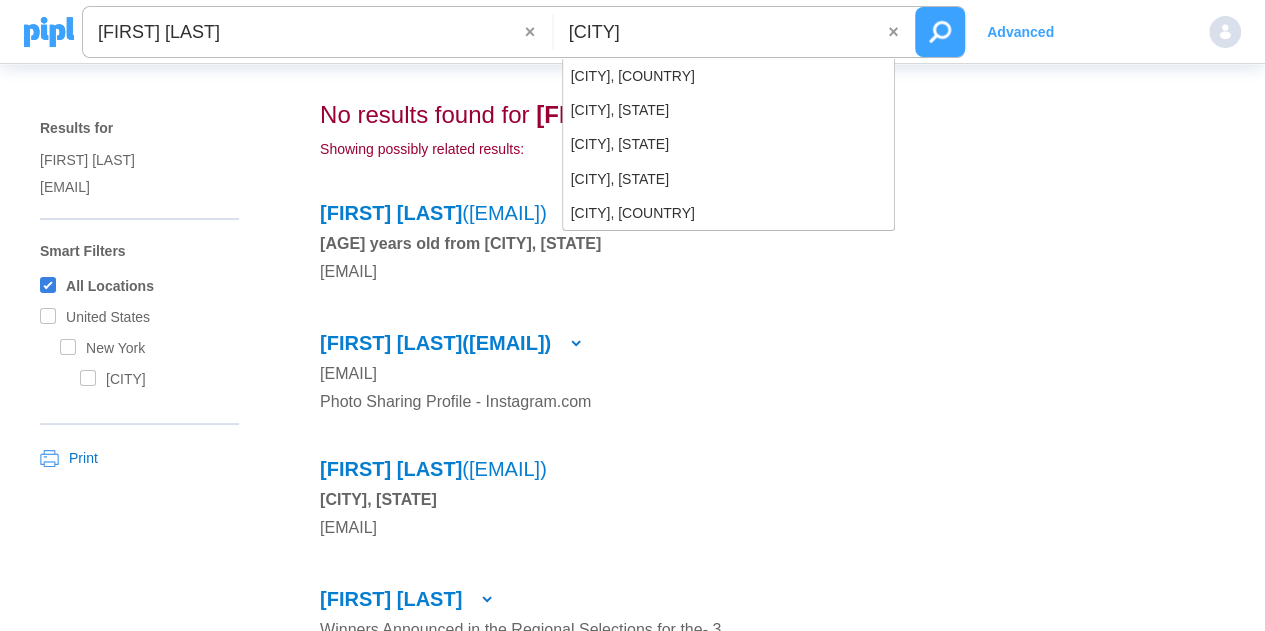 type on "prague" 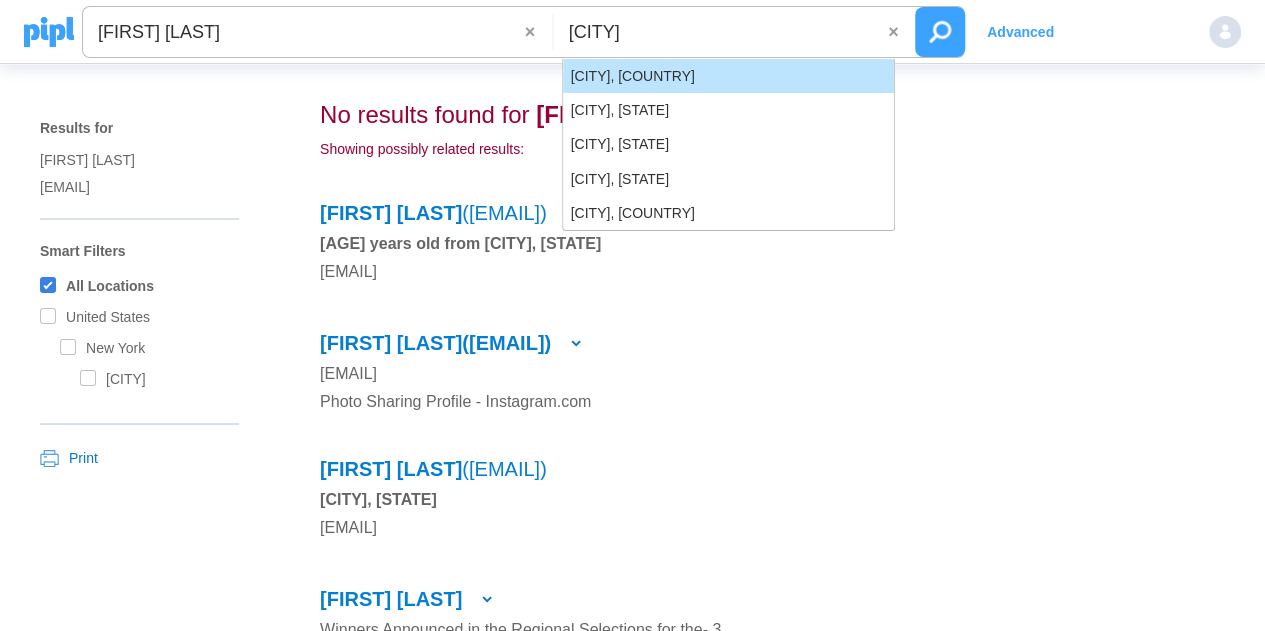 click on "Prague, Czech Republic" at bounding box center (729, 76) 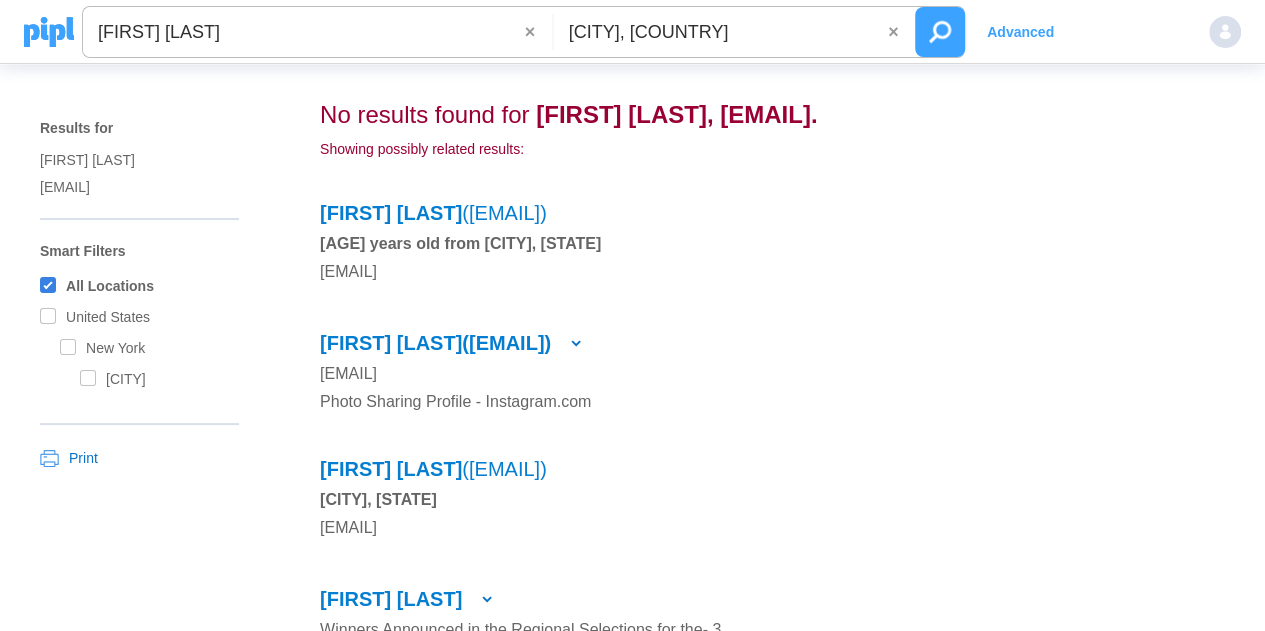 click at bounding box center (940, 32) 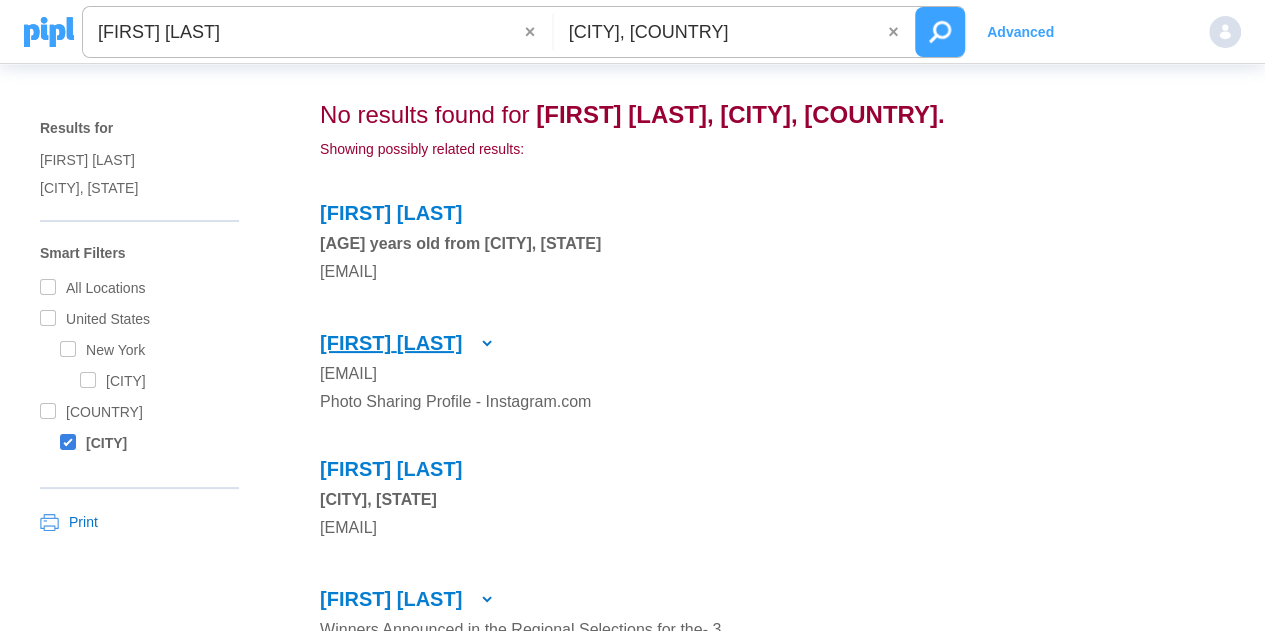 click on "Dovhanych" at bounding box center (430, 343) 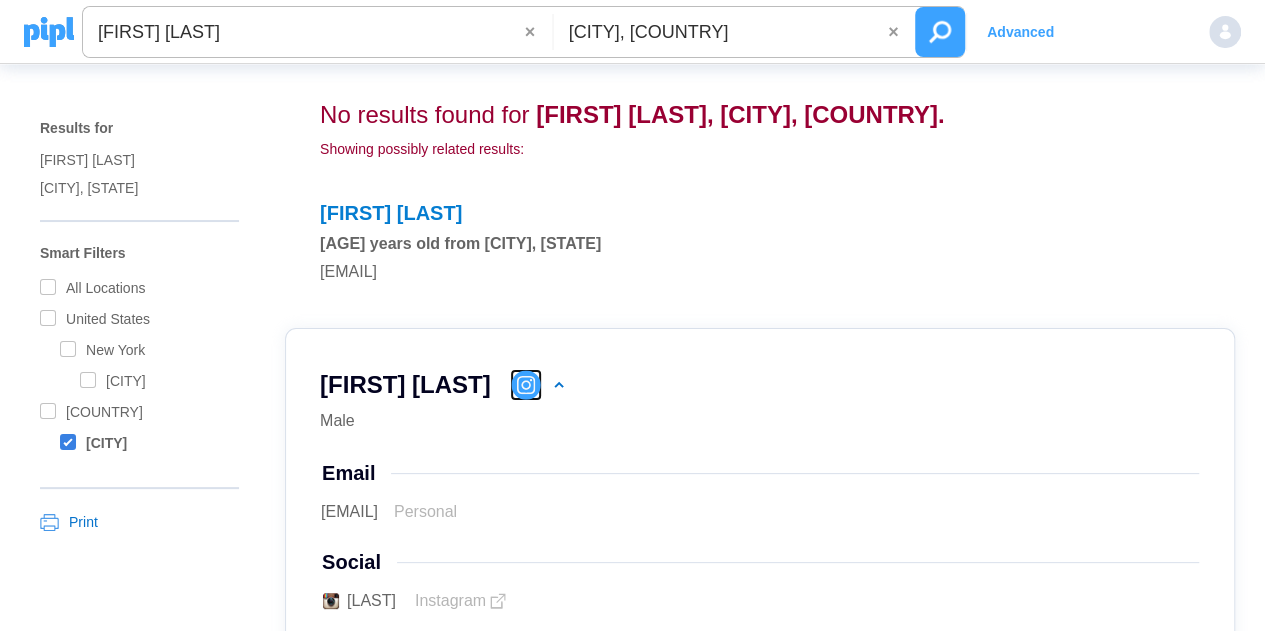 click at bounding box center (525, 385) 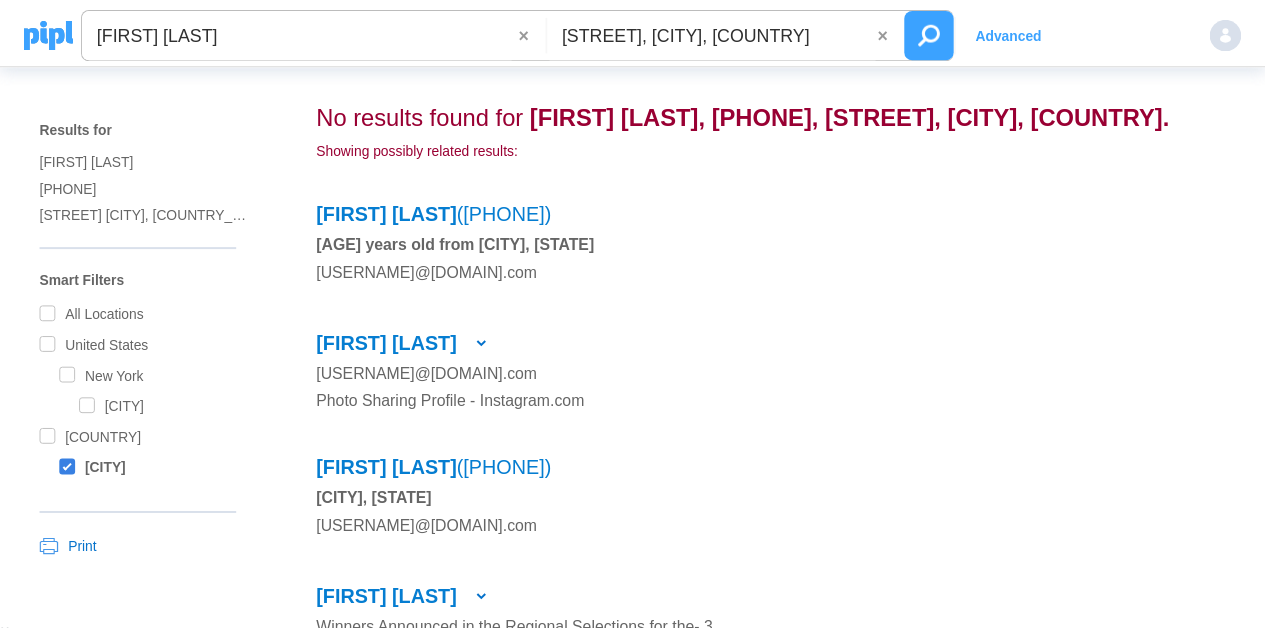 scroll, scrollTop: 0, scrollLeft: 0, axis: both 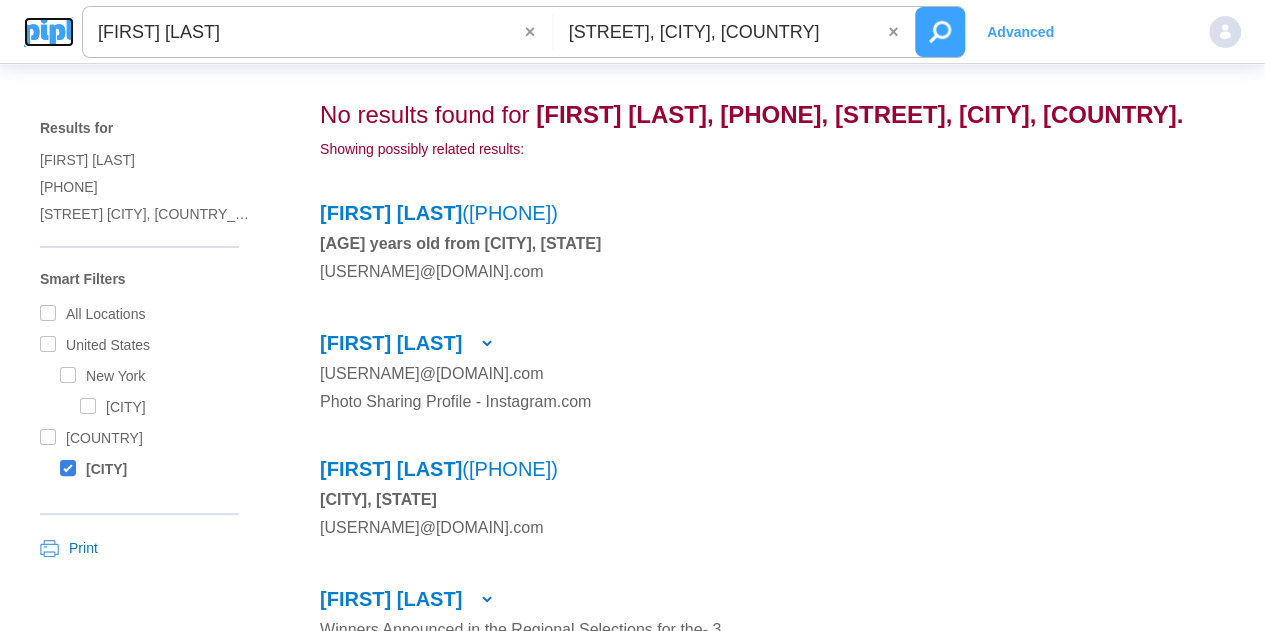 click at bounding box center (49, 32) 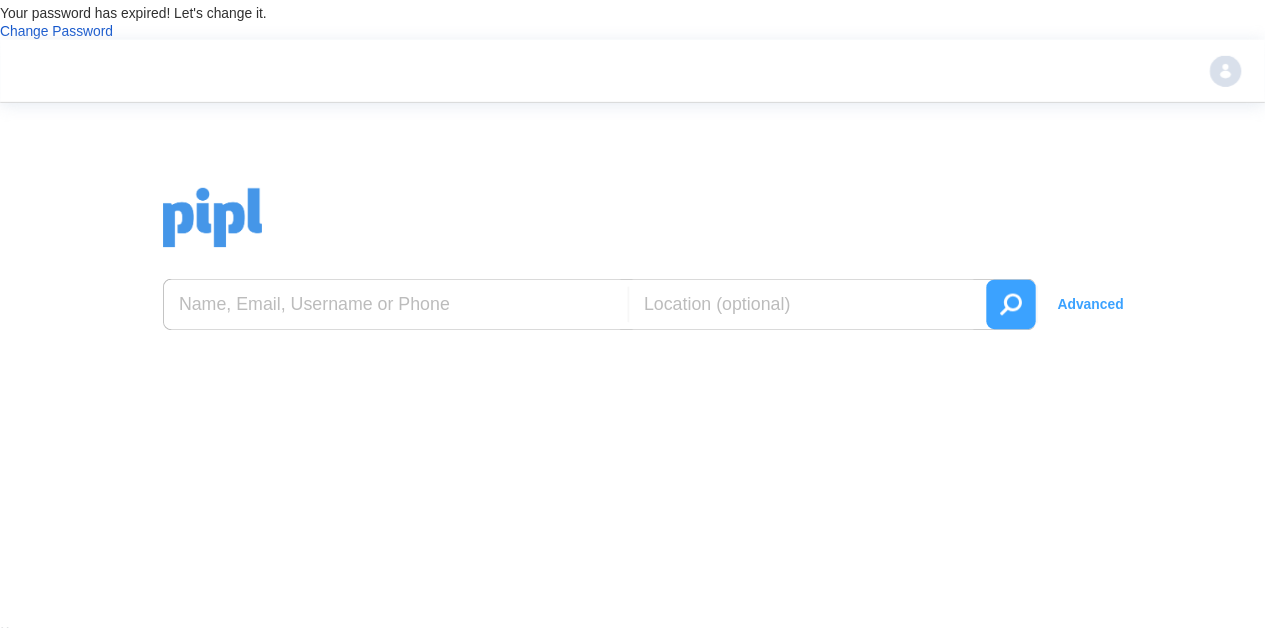 scroll, scrollTop: 0, scrollLeft: 0, axis: both 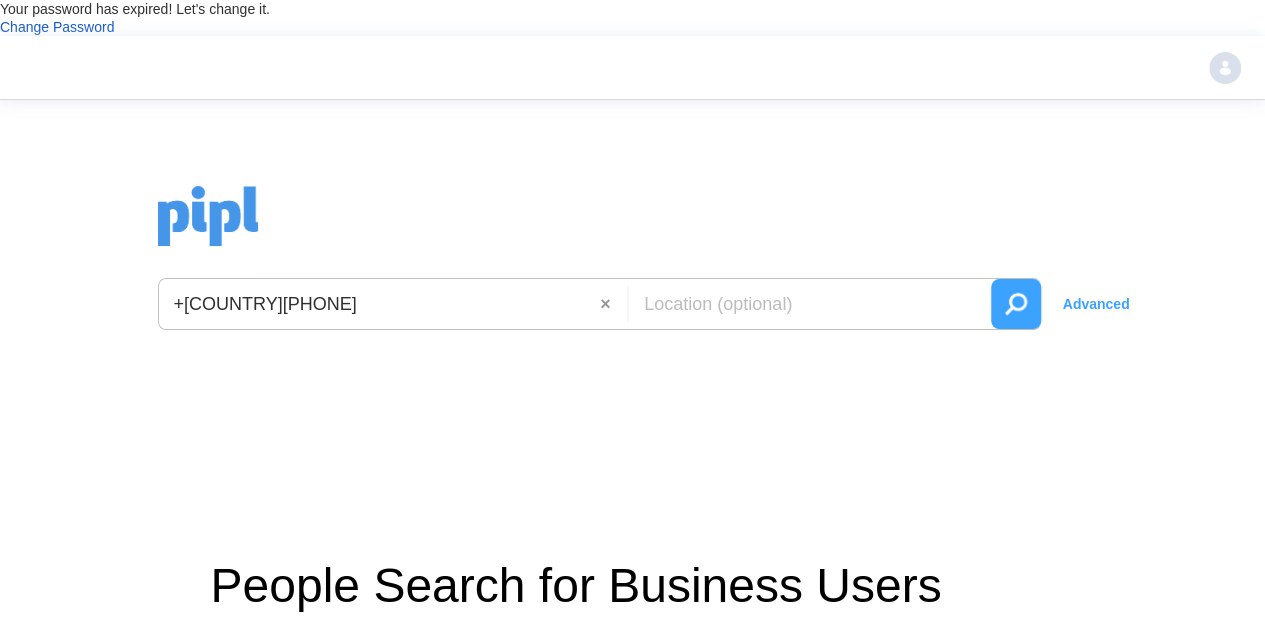 click at bounding box center [1016, 304] 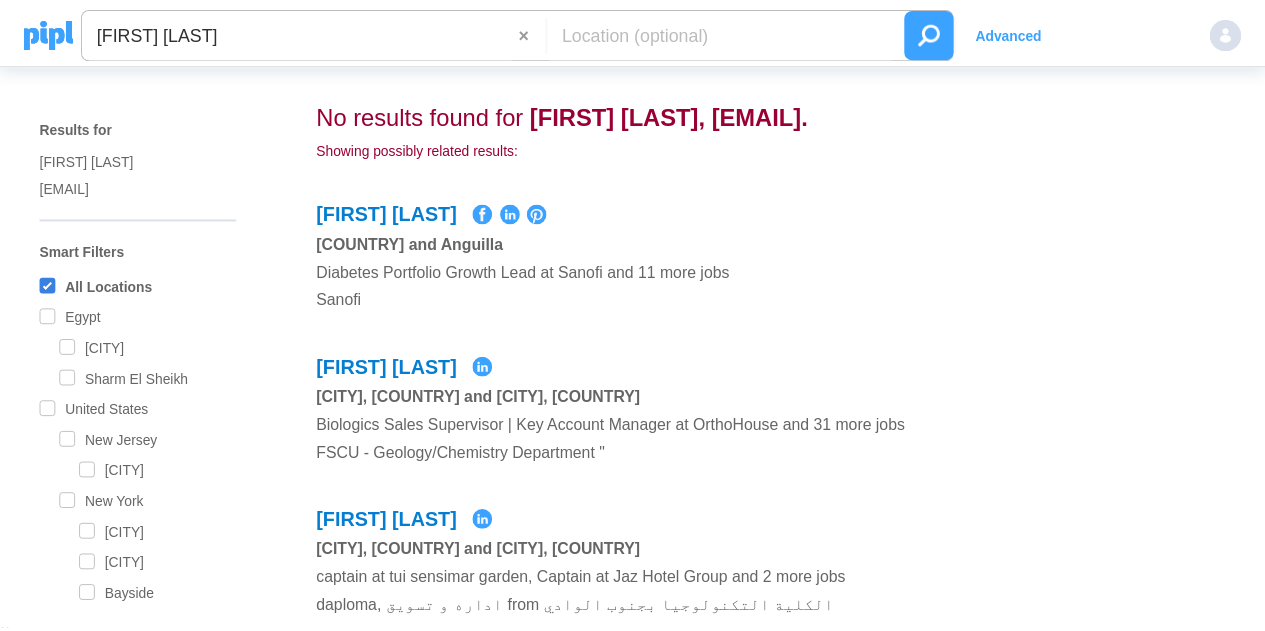 scroll, scrollTop: 0, scrollLeft: 0, axis: both 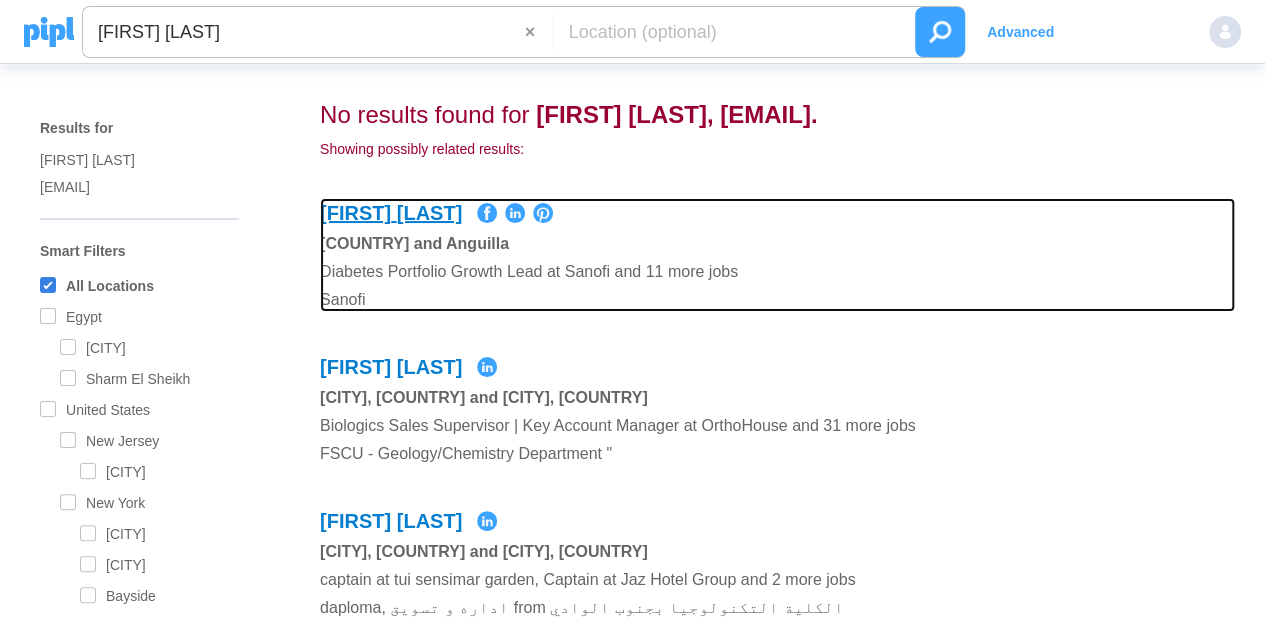 click on "Abdelnasser" at bounding box center [430, 213] 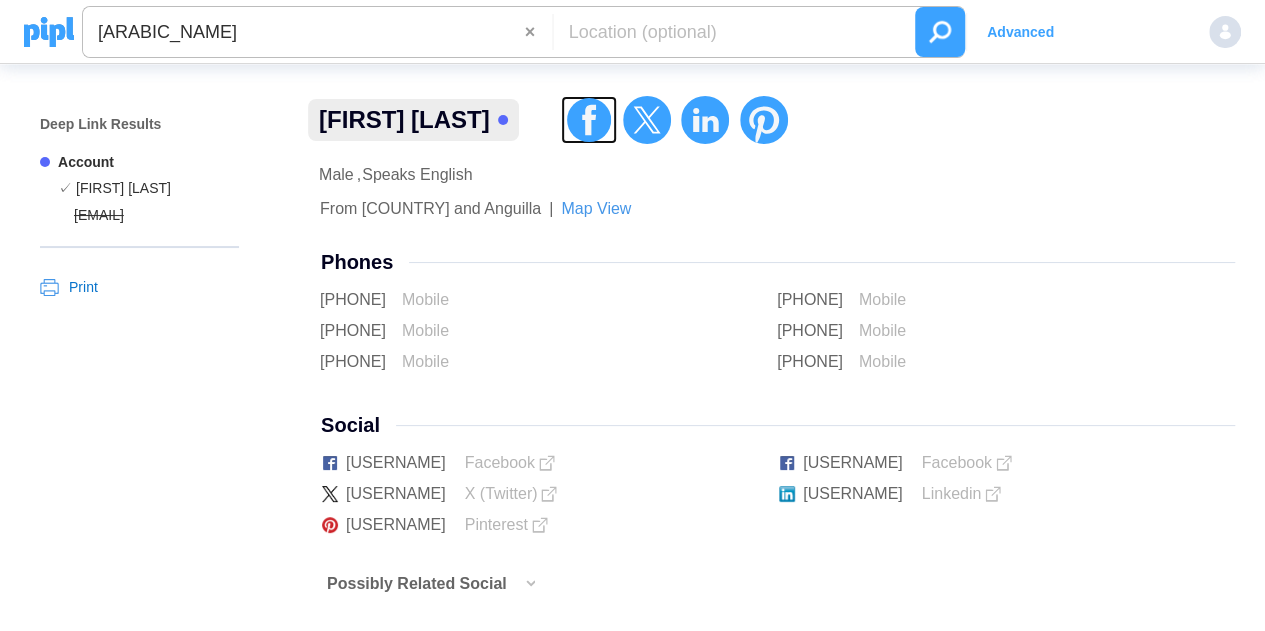 click at bounding box center (589, 120) 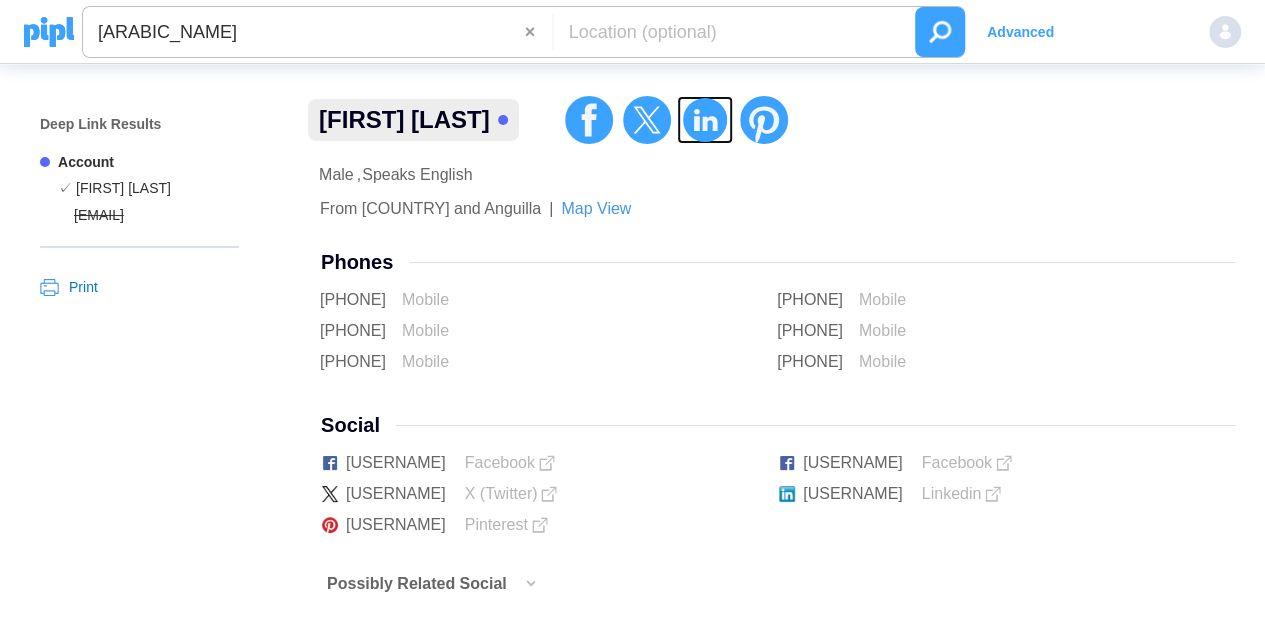click at bounding box center (705, 120) 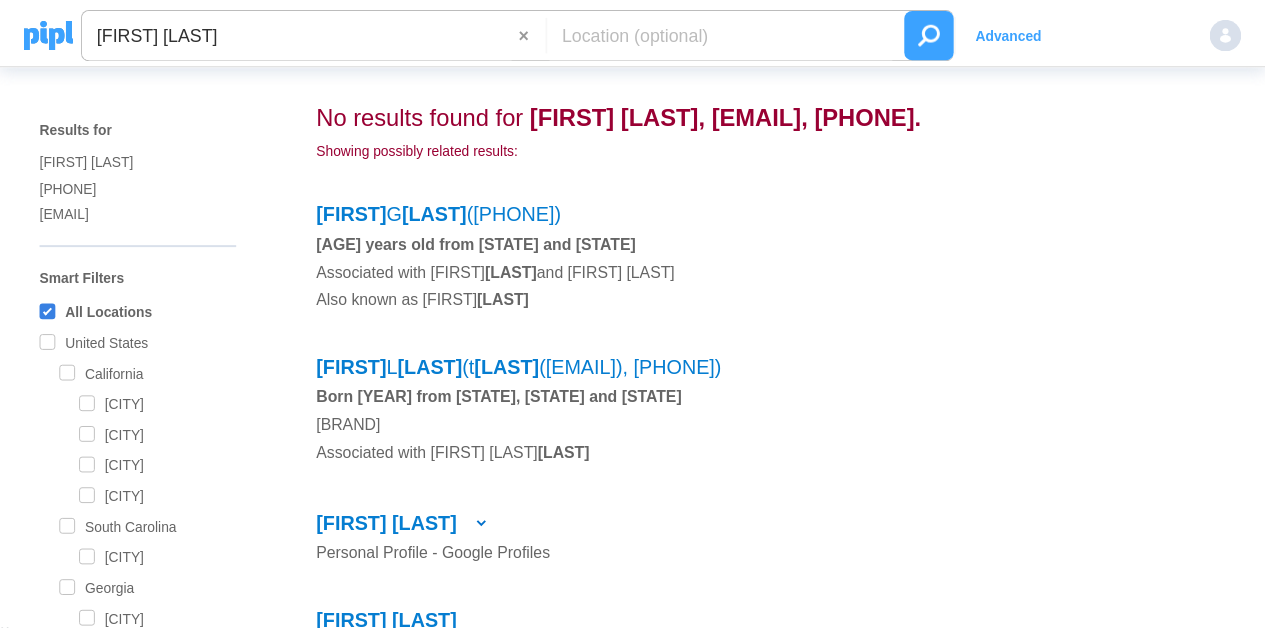 scroll, scrollTop: 0, scrollLeft: 0, axis: both 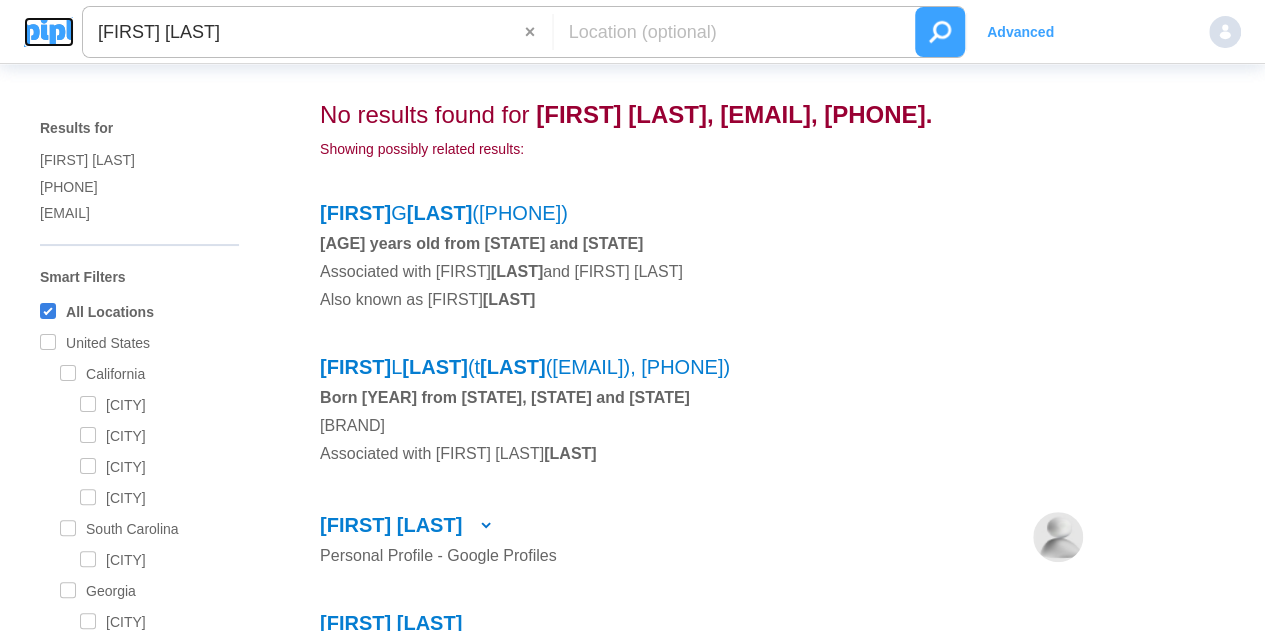 drag, startPoint x: 40, startPoint y: 30, endPoint x: 91, endPoint y: 111, distance: 95.71834 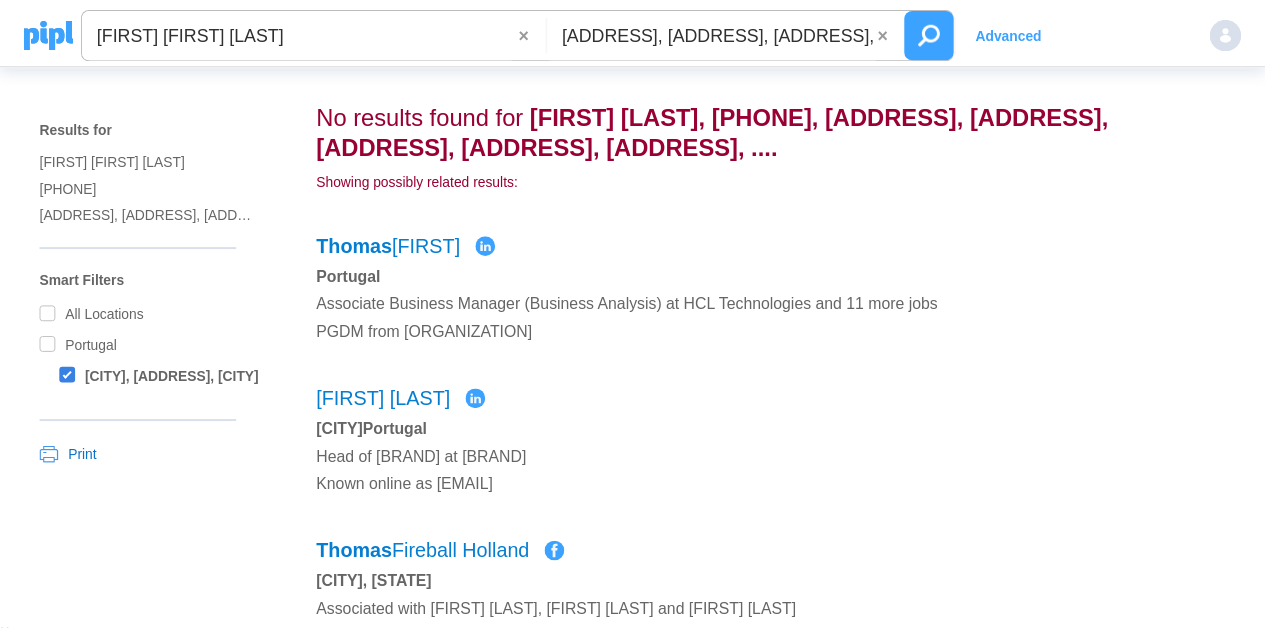 scroll, scrollTop: 0, scrollLeft: 0, axis: both 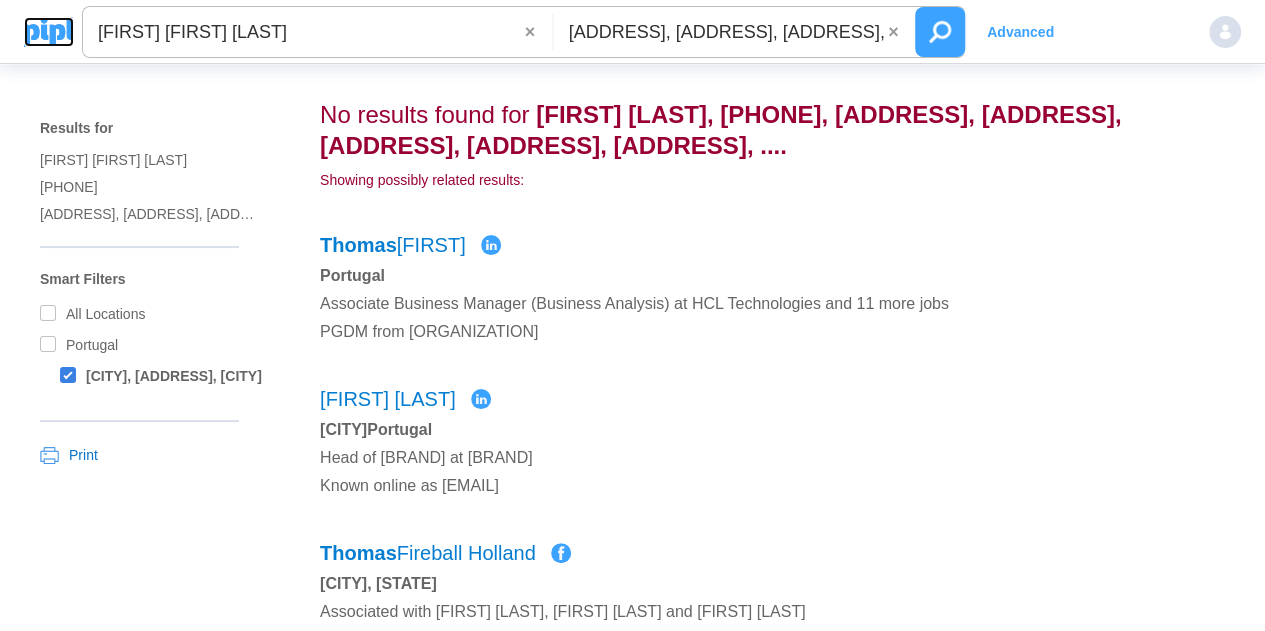 click at bounding box center (49, 32) 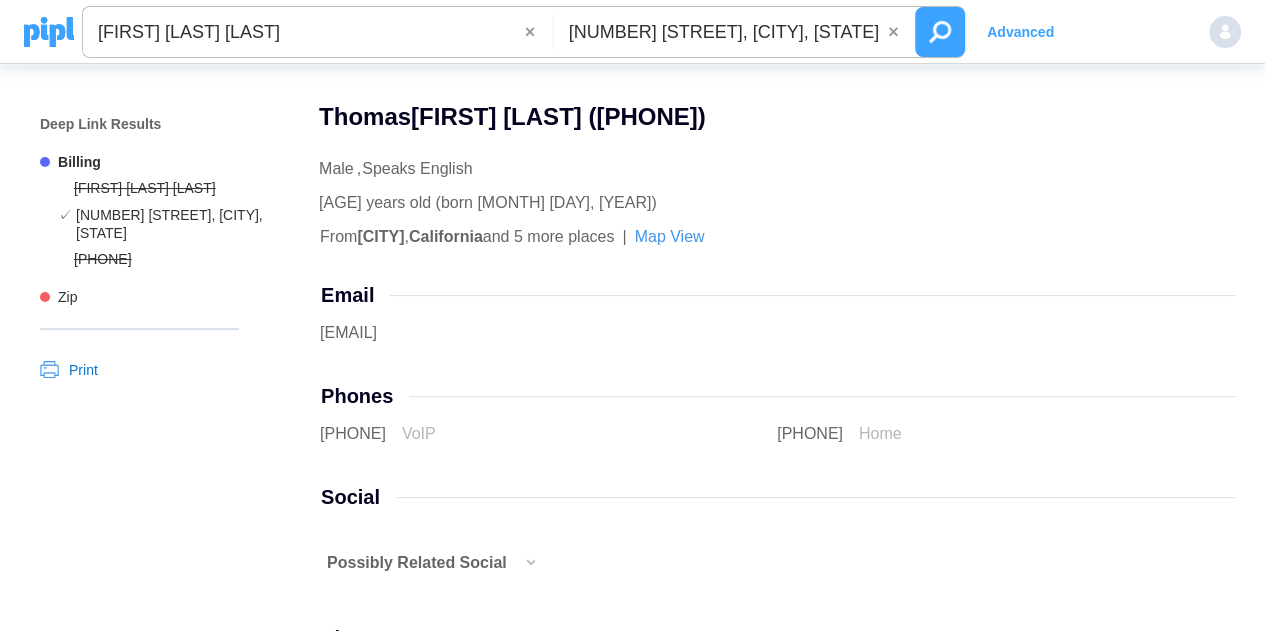 scroll, scrollTop: 400, scrollLeft: 0, axis: vertical 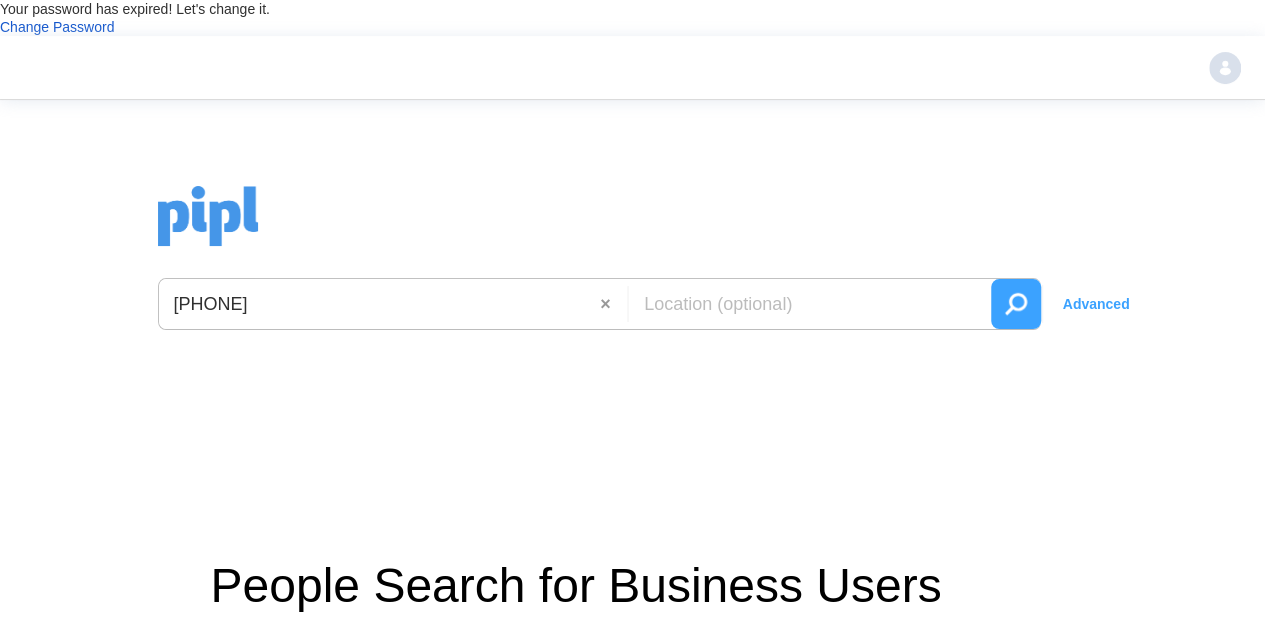 click on "916589608" at bounding box center (380, 304) 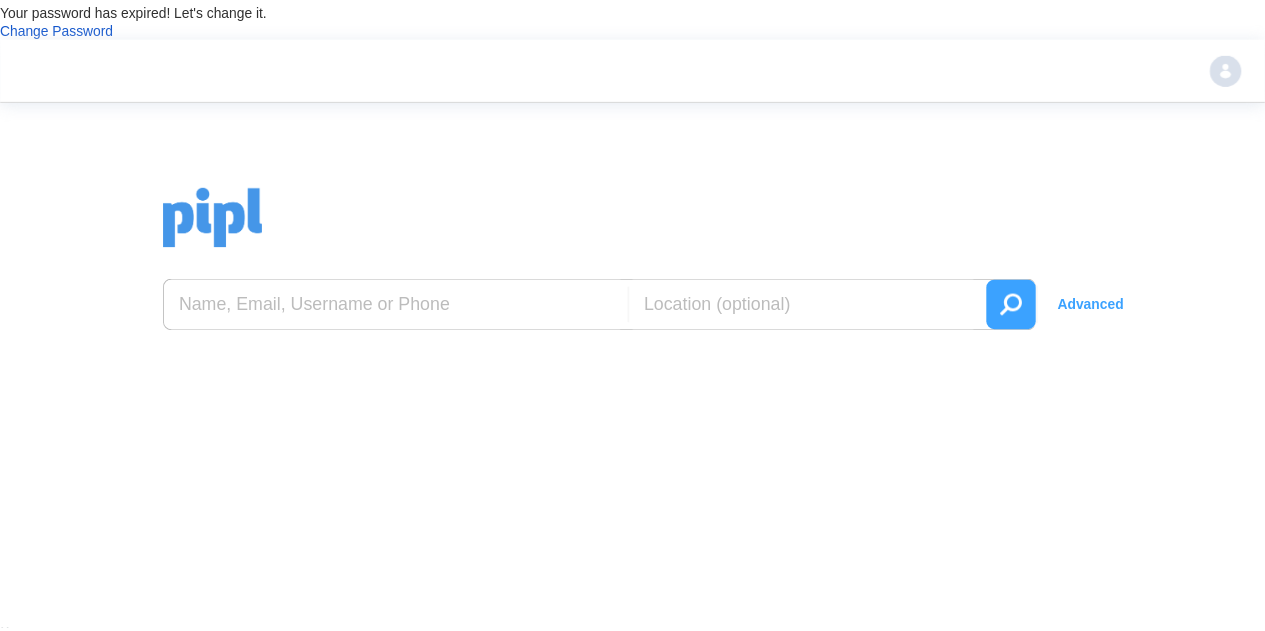 scroll, scrollTop: 0, scrollLeft: 0, axis: both 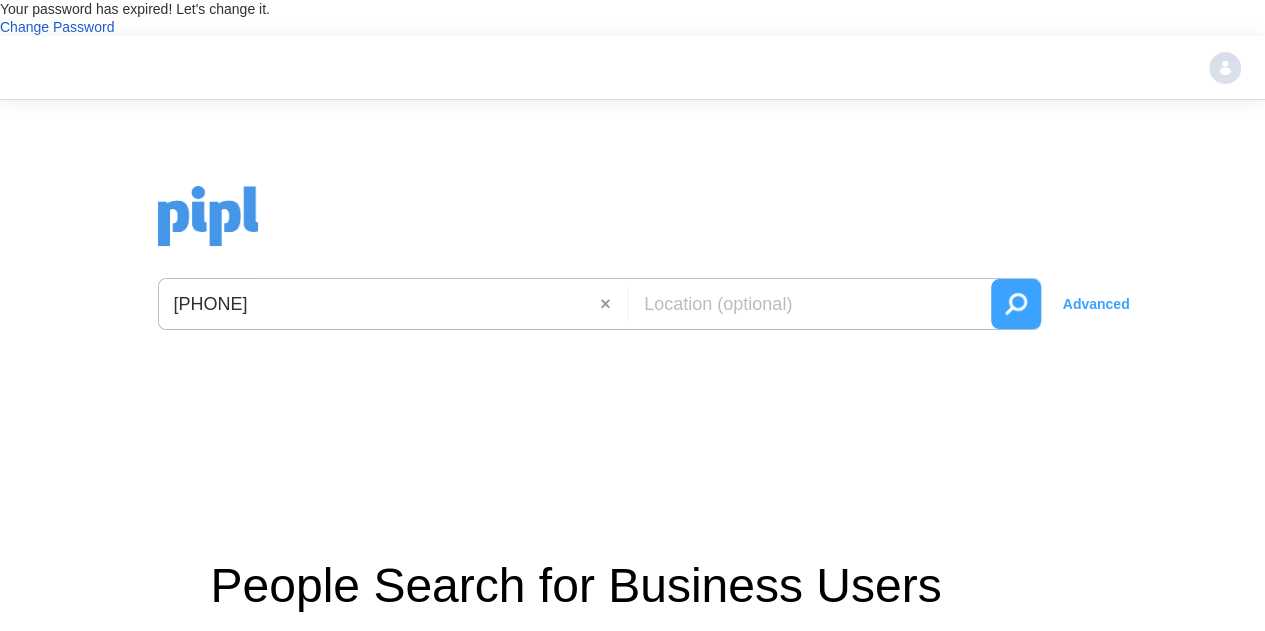 click at bounding box center (1016, 304) 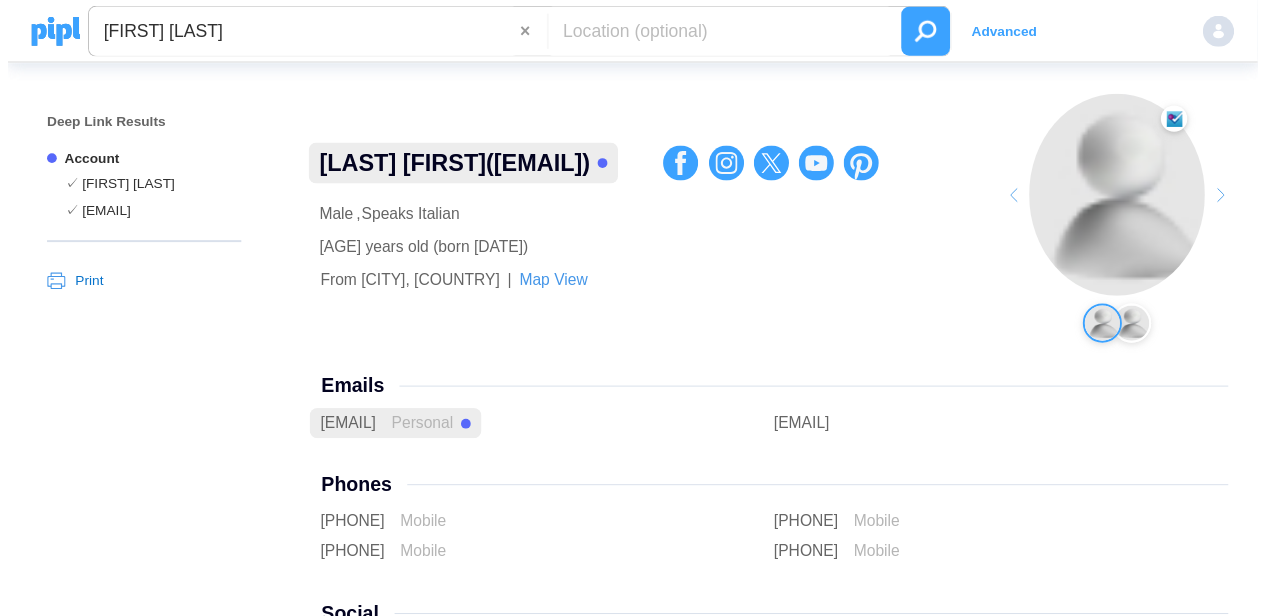 scroll, scrollTop: 0, scrollLeft: 0, axis: both 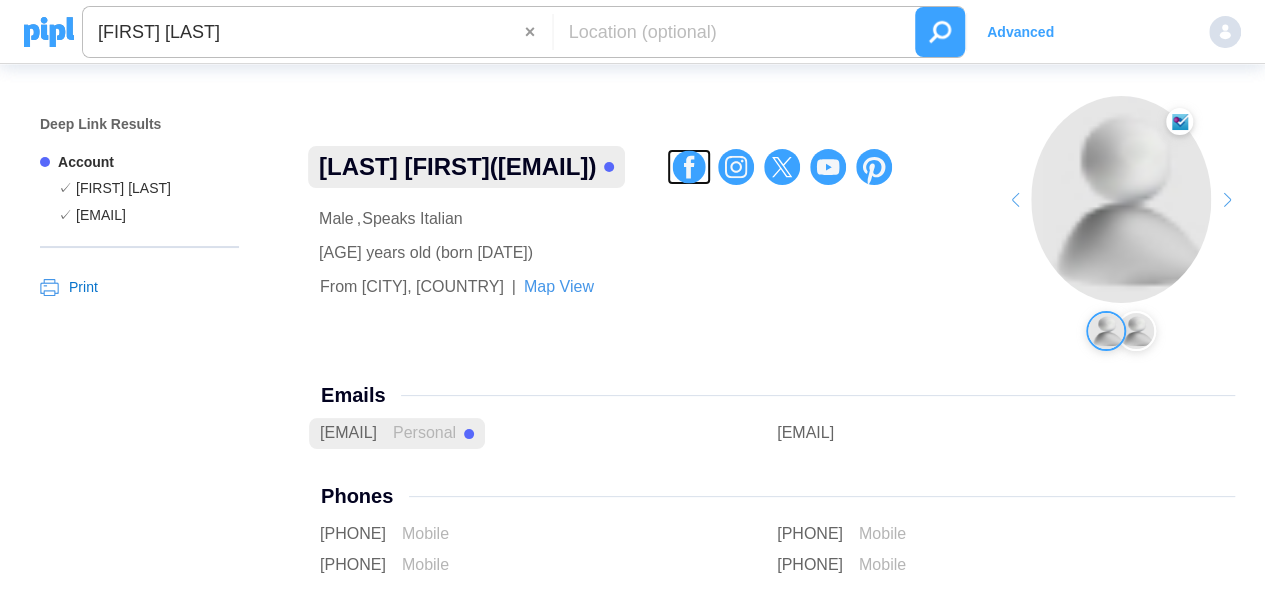 click at bounding box center [689, 166] 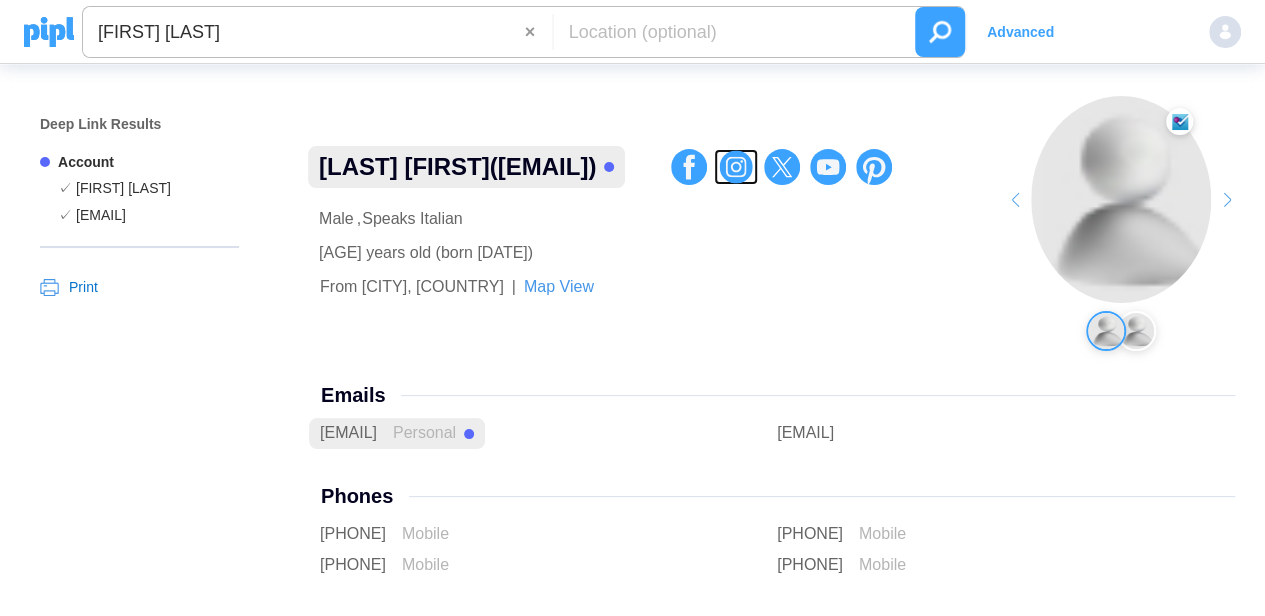 click at bounding box center (735, 166) 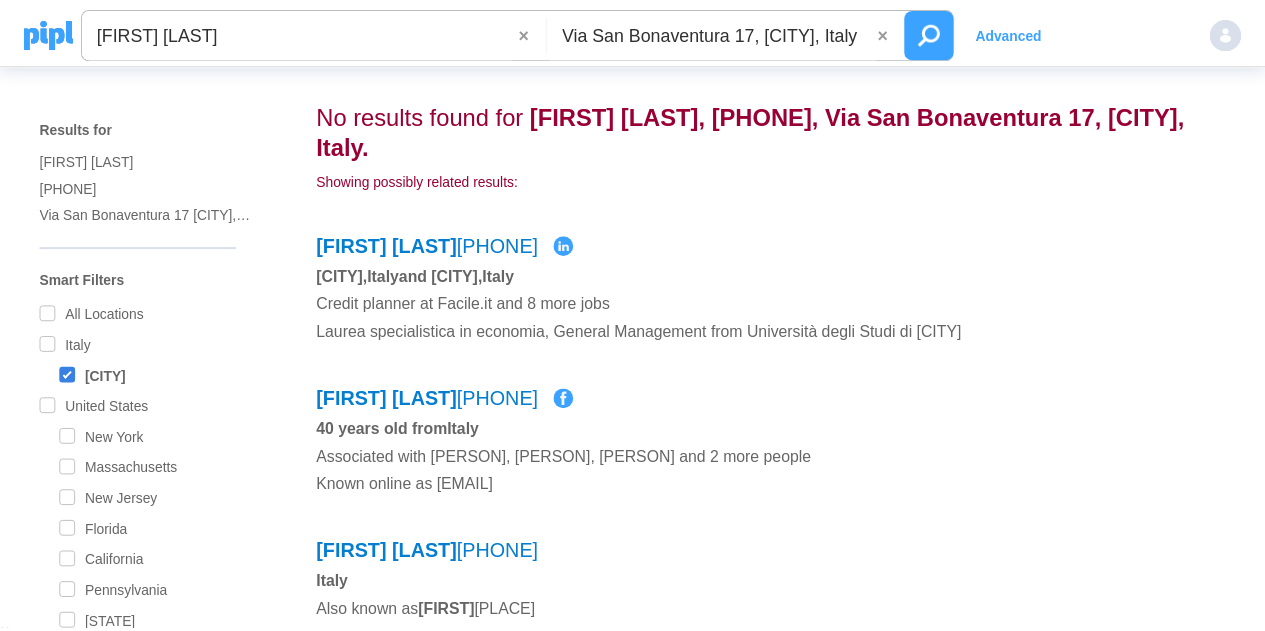 scroll, scrollTop: 0, scrollLeft: 0, axis: both 